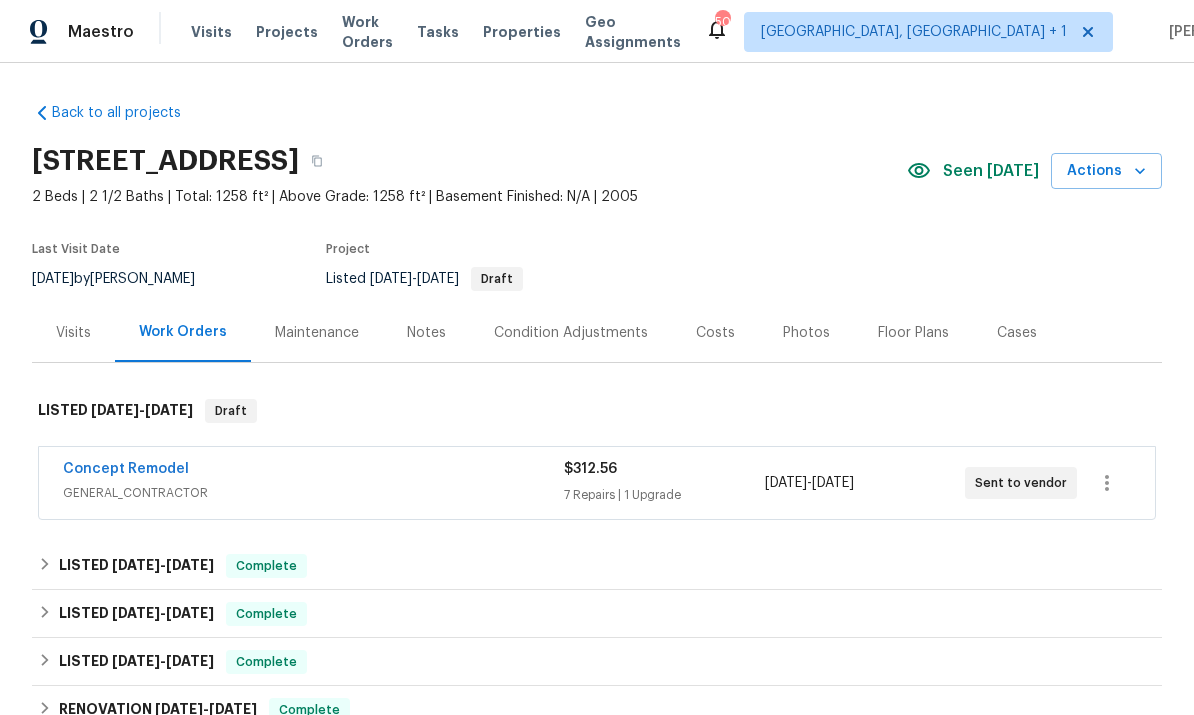 scroll, scrollTop: 0, scrollLeft: 0, axis: both 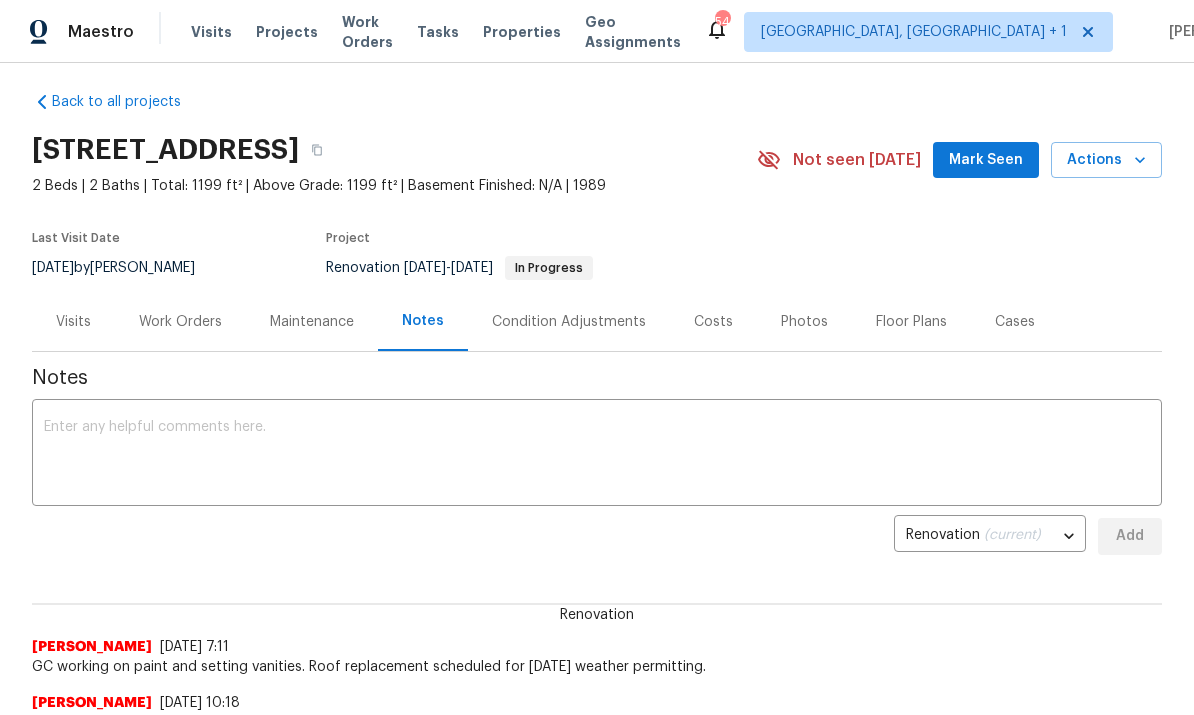 click on "Work Orders" at bounding box center [180, 322] 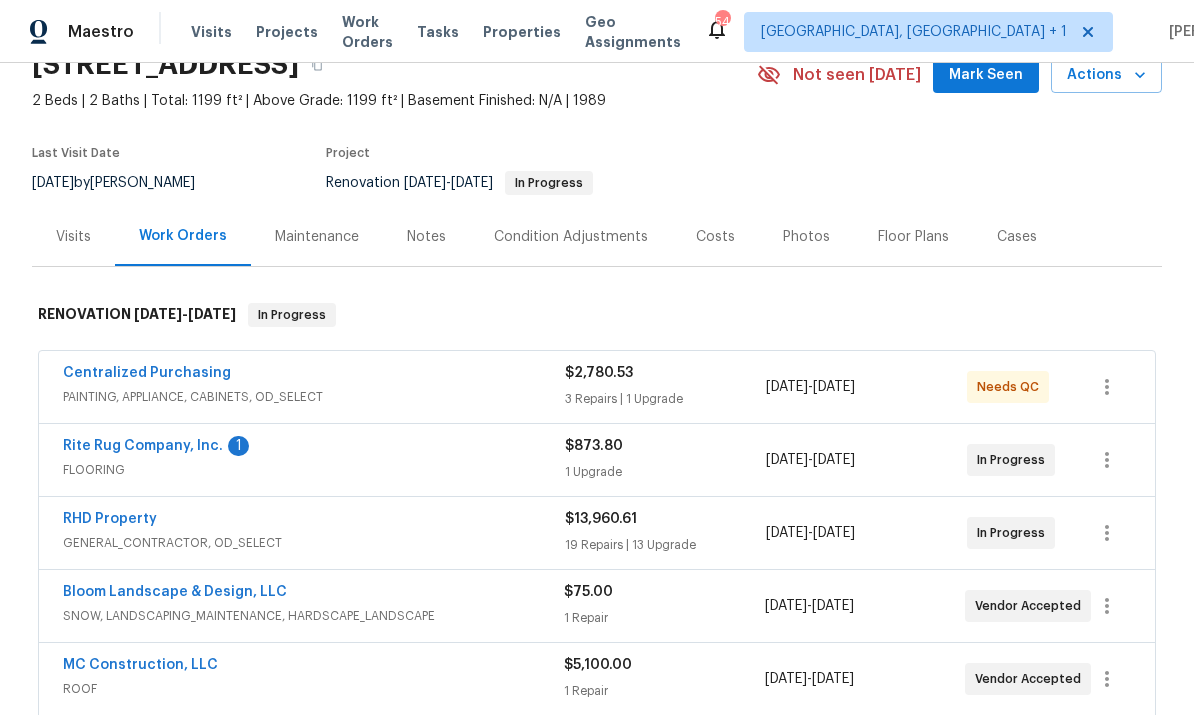scroll, scrollTop: 104, scrollLeft: 0, axis: vertical 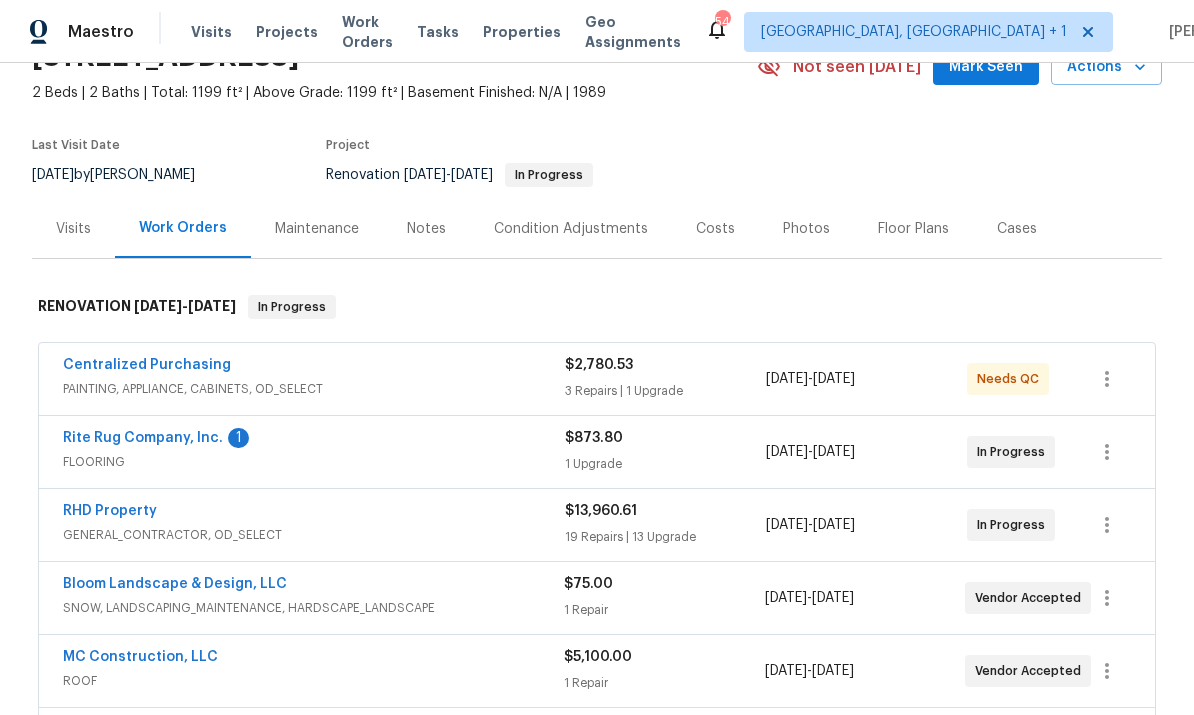 click on "Rite Rug Company, Inc." at bounding box center (143, 438) 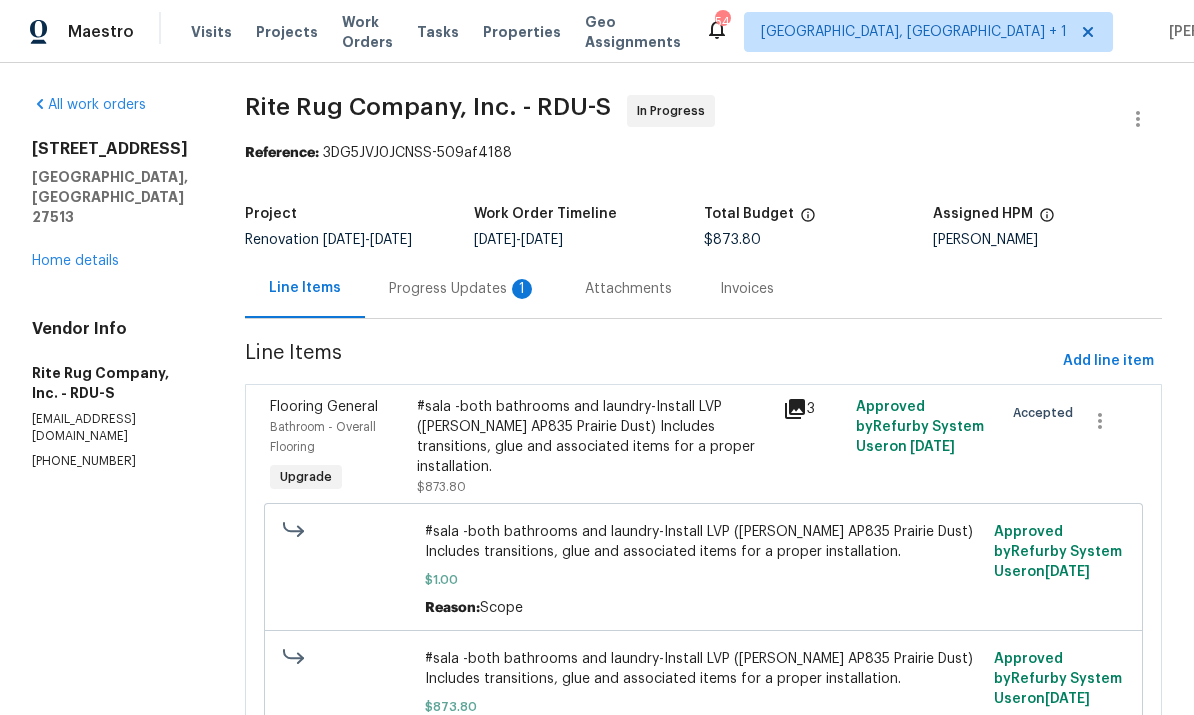 click on "Progress Updates 1" at bounding box center (463, 289) 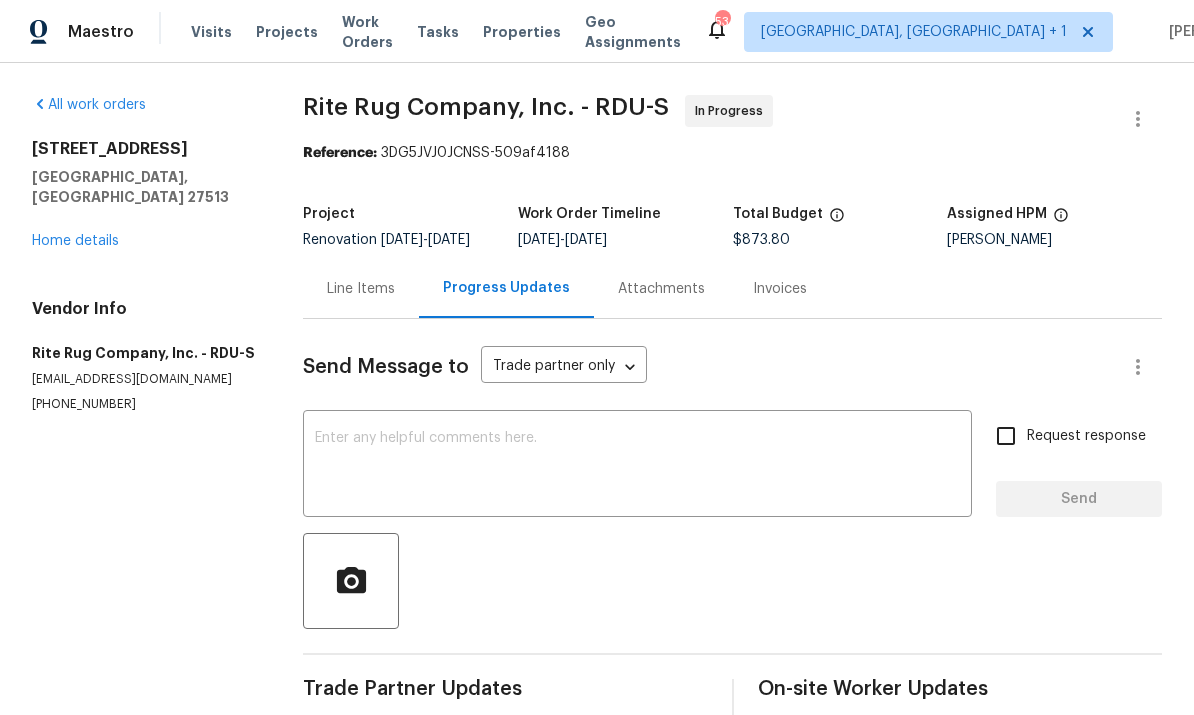 scroll, scrollTop: 0, scrollLeft: 0, axis: both 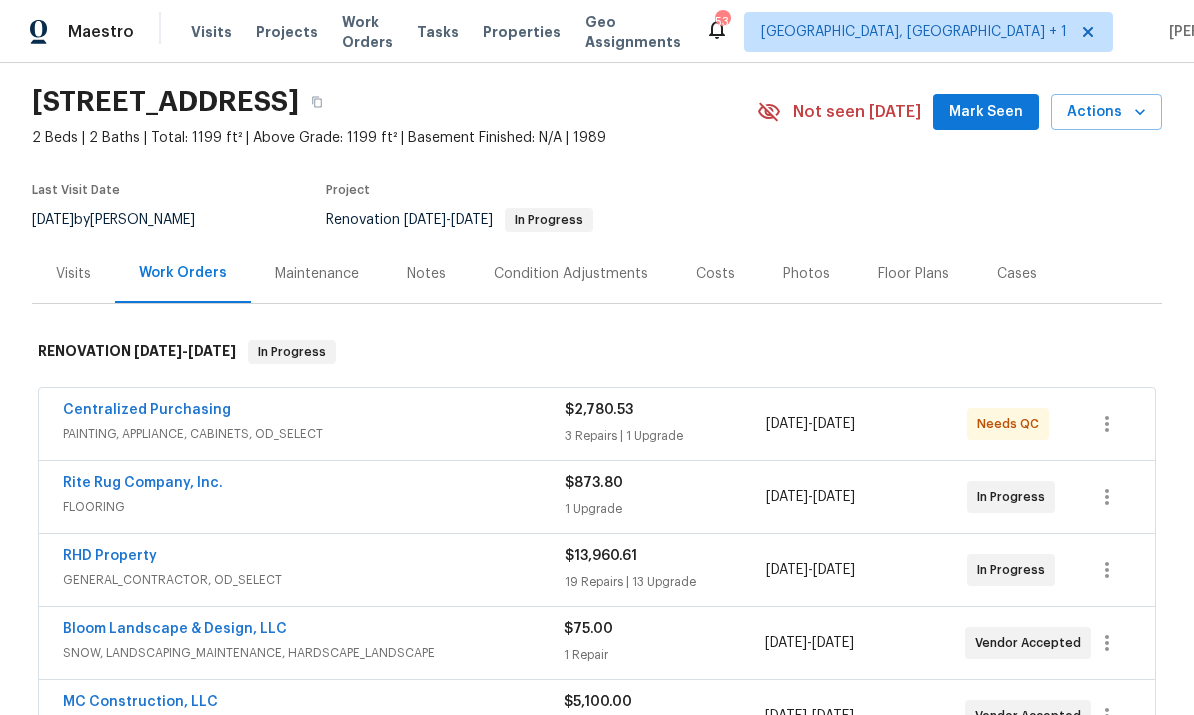 click on "RHD Property" at bounding box center (110, 556) 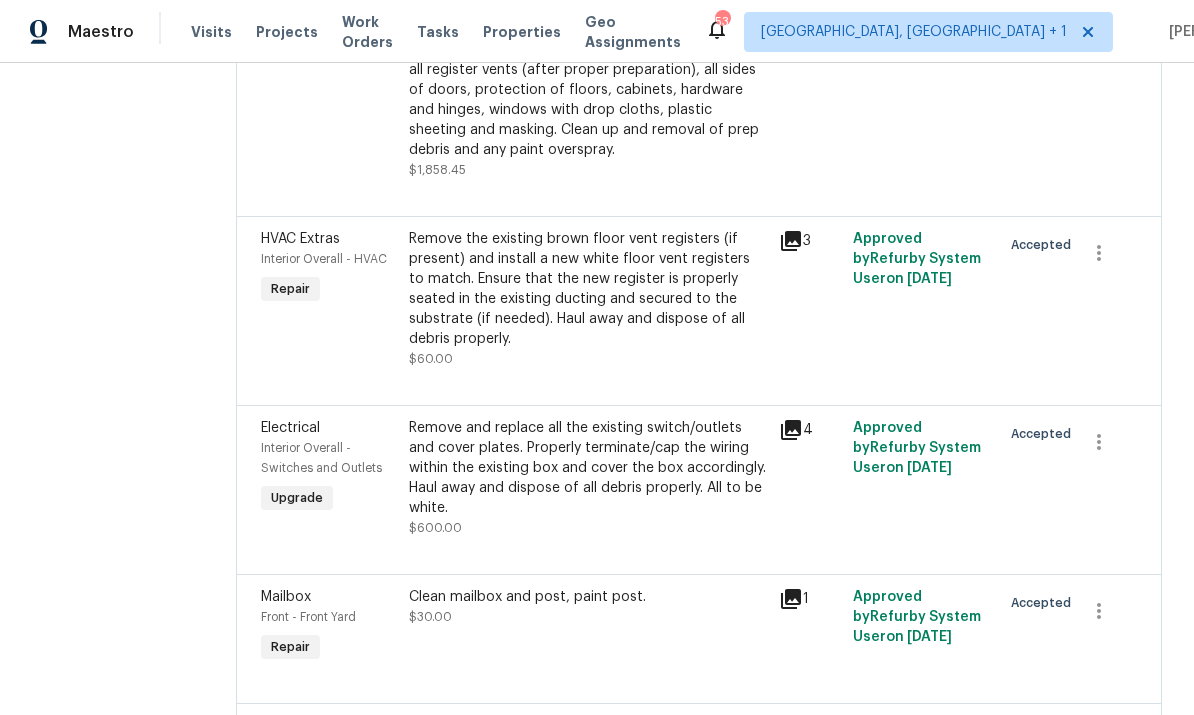 scroll, scrollTop: 667, scrollLeft: 0, axis: vertical 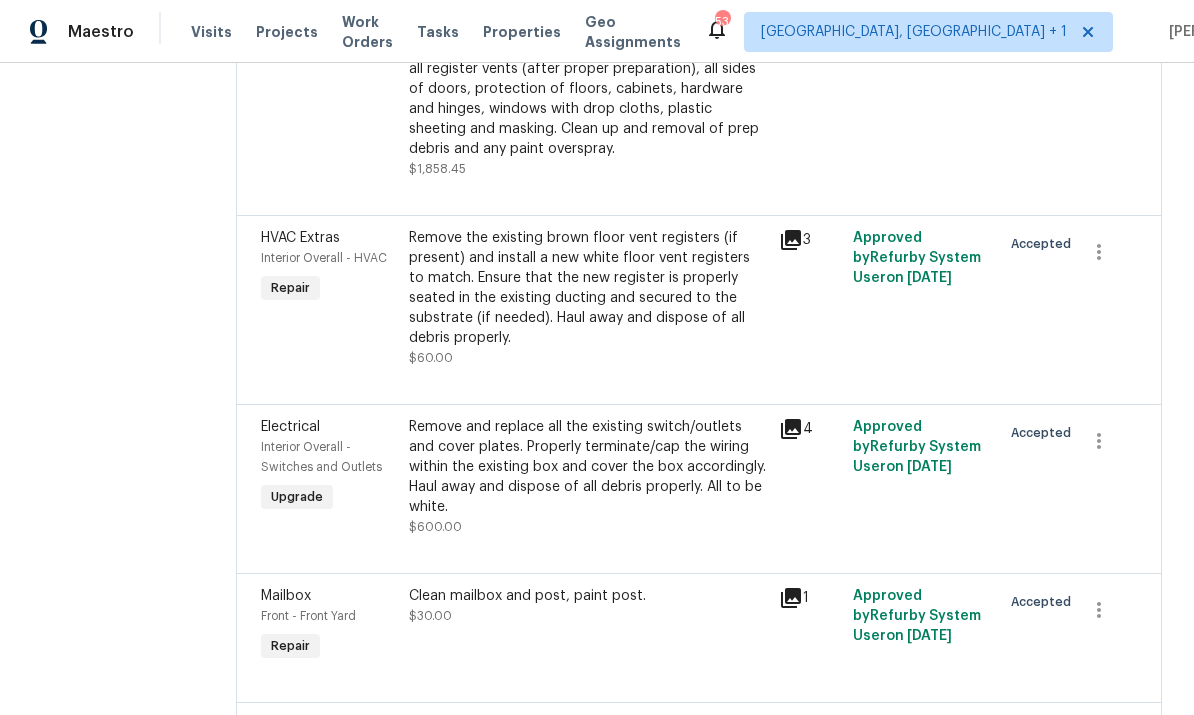 click on "Remove the existing brown floor vent registers (if present) and install a new white floor vent registers to match. Ensure that the new register is properly seated in the existing ducting and secured to the substrate (if needed). Haul away and dispose of all debris properly." at bounding box center (588, 288) 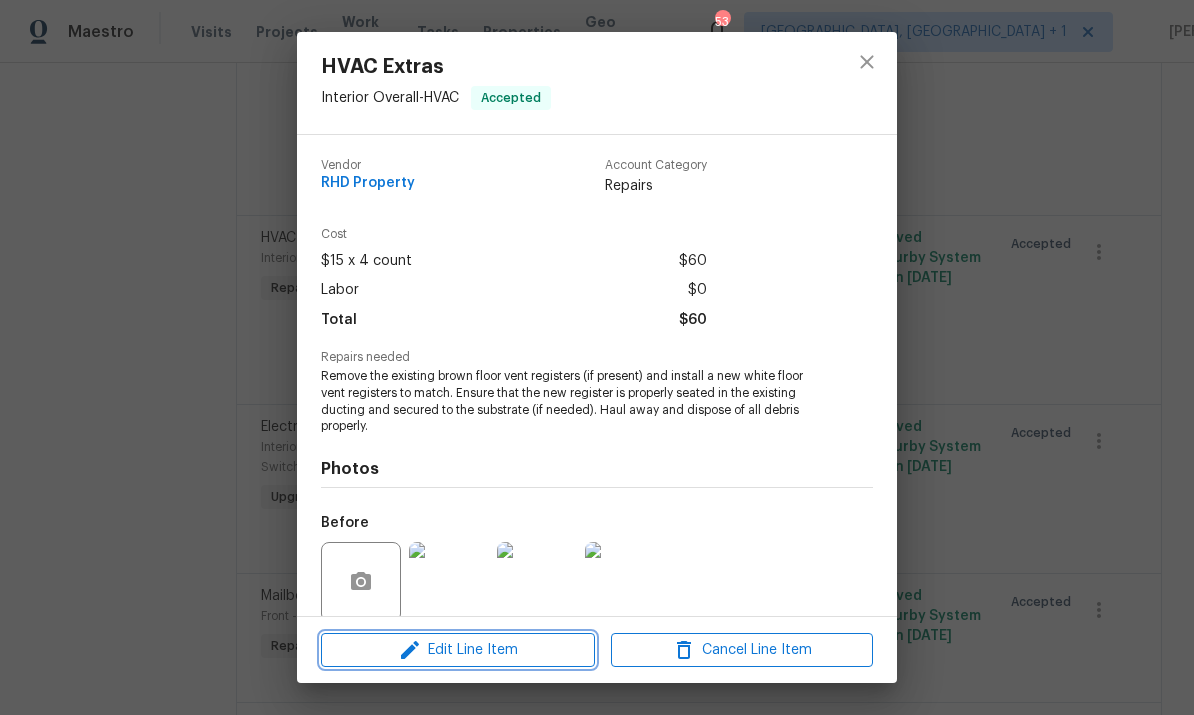 click on "Edit Line Item" at bounding box center (458, 650) 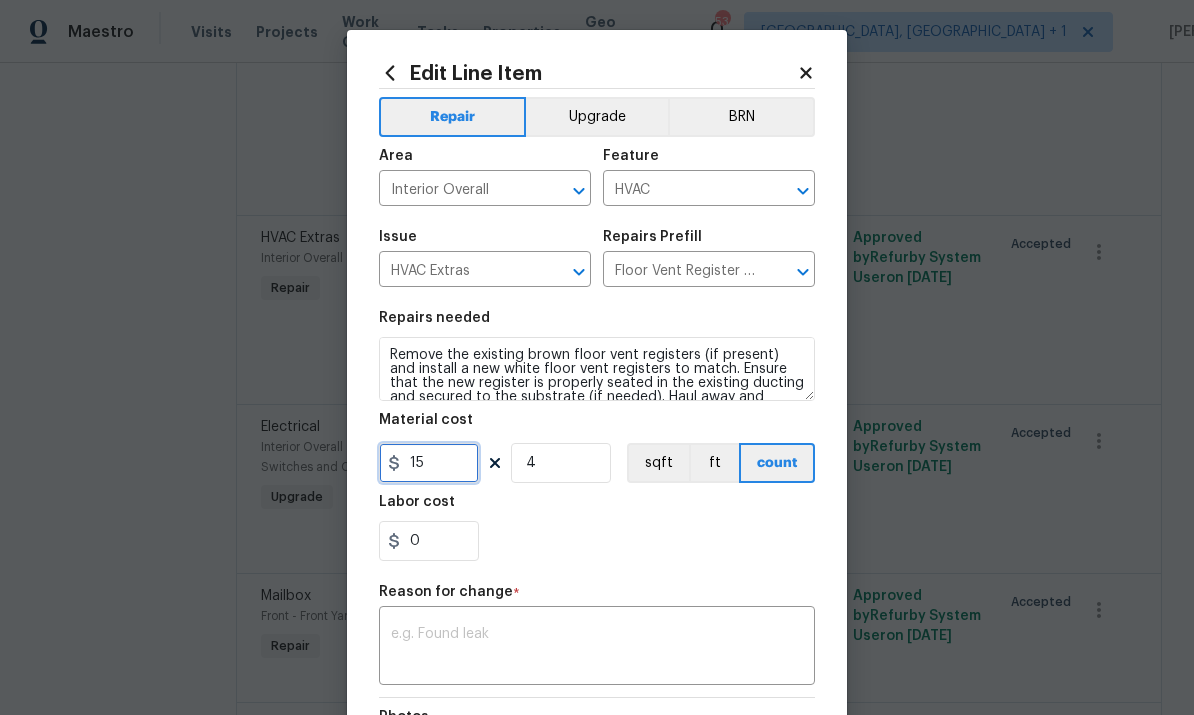 click on "15" at bounding box center [429, 463] 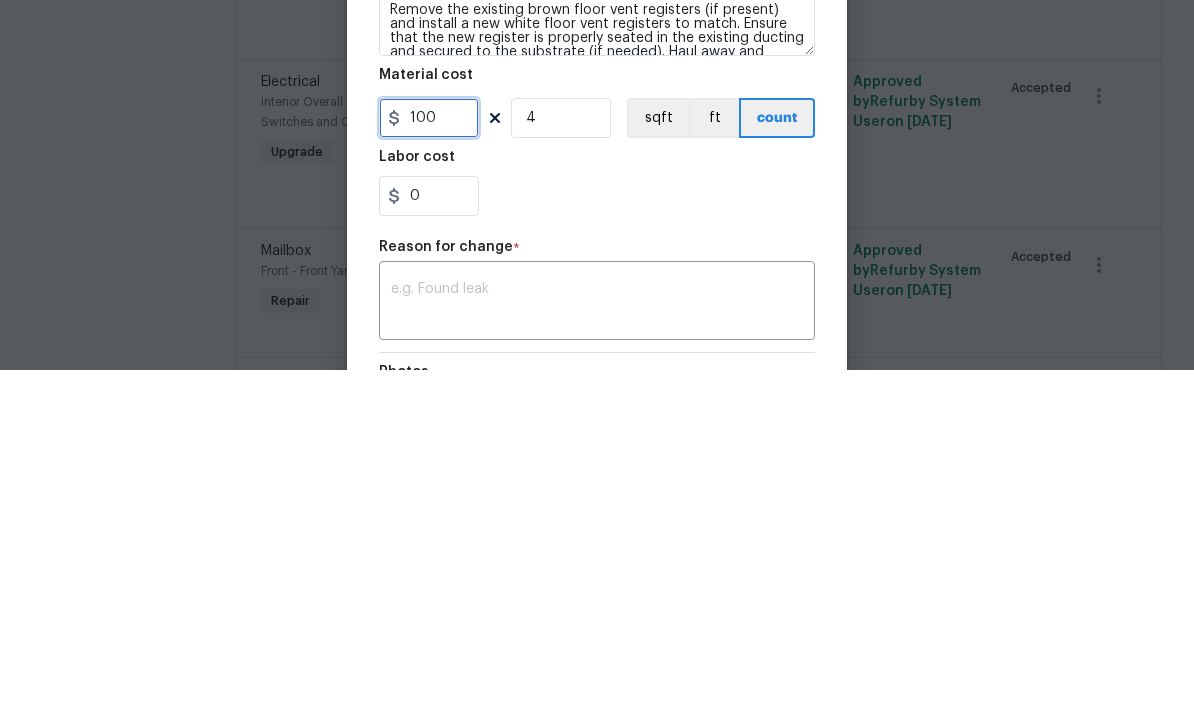 type on "100" 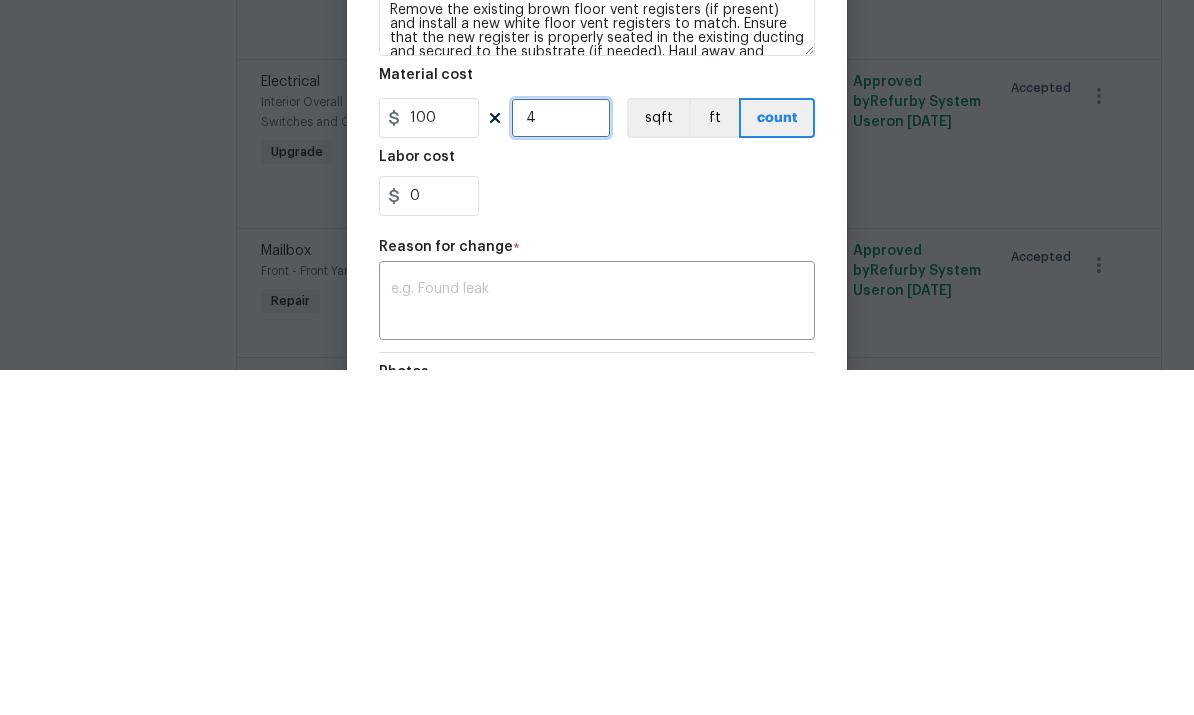 click on "4" at bounding box center [561, 463] 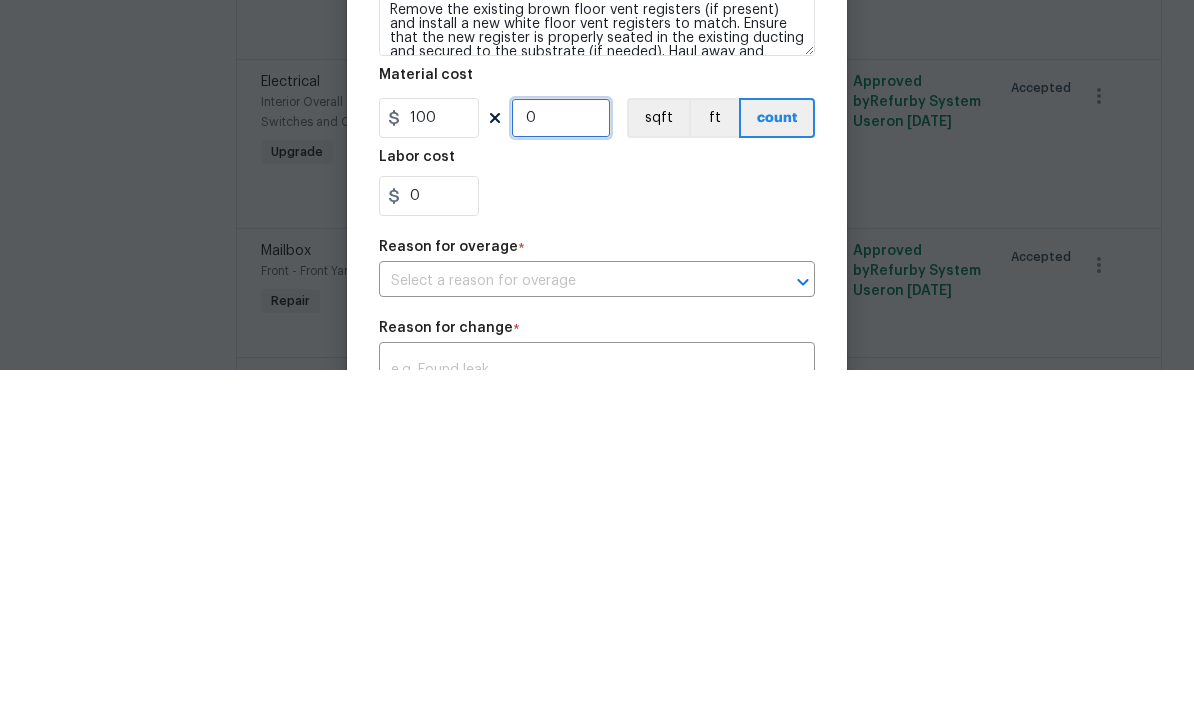 type on "1" 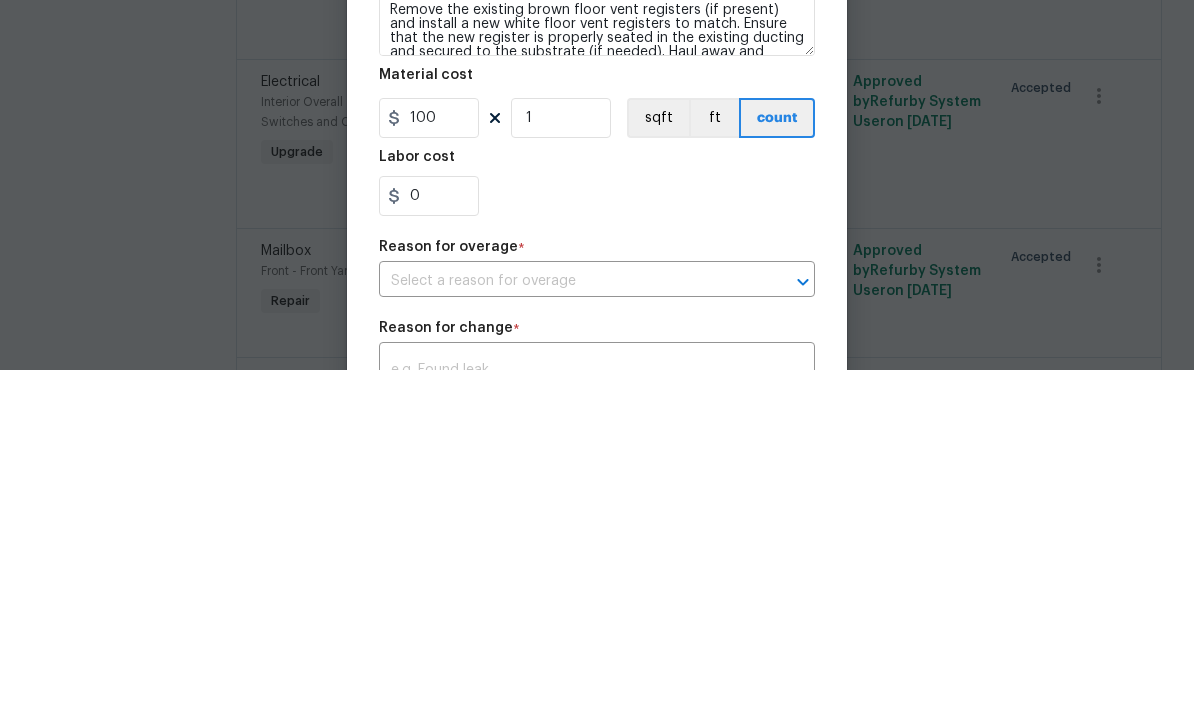 scroll, scrollTop: 75, scrollLeft: 0, axis: vertical 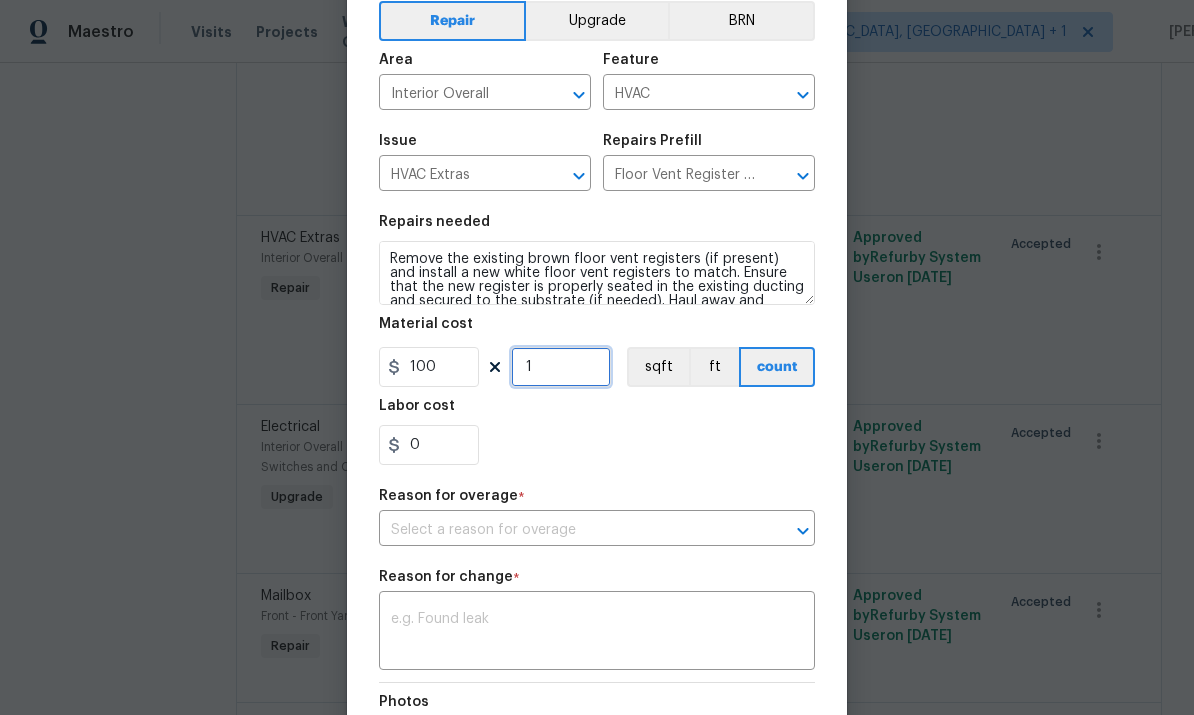 click 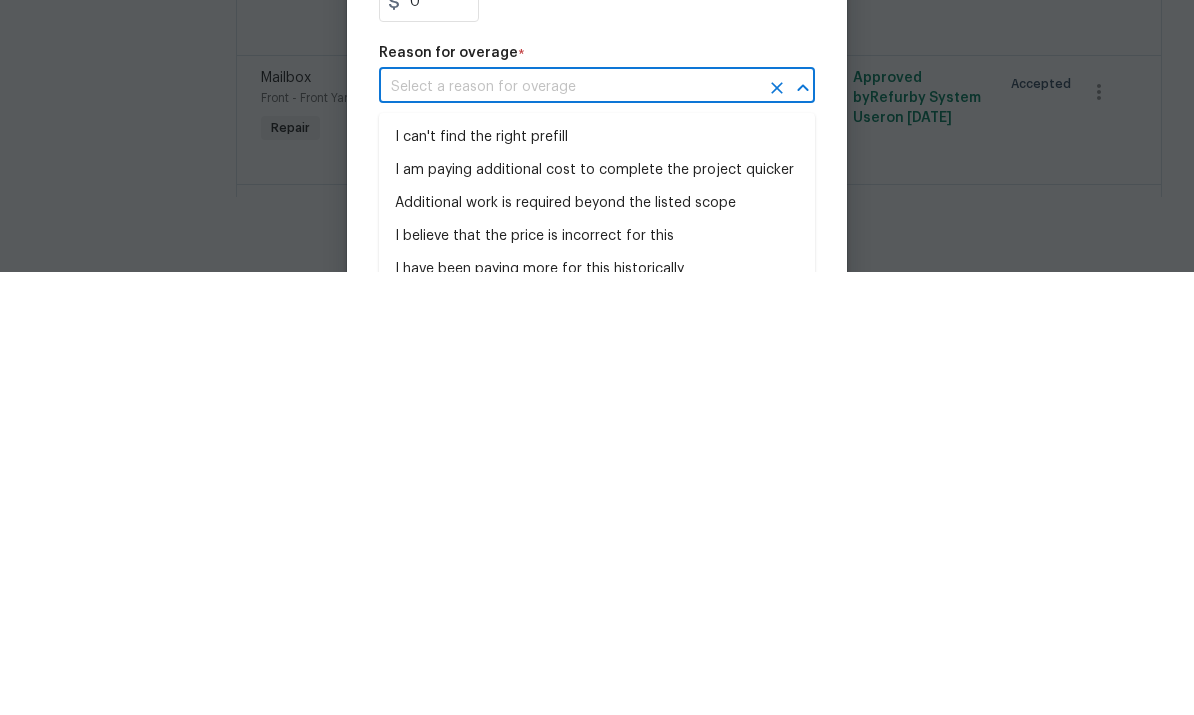 click on "Additional work is required beyond the listed scope" at bounding box center (597, 646) 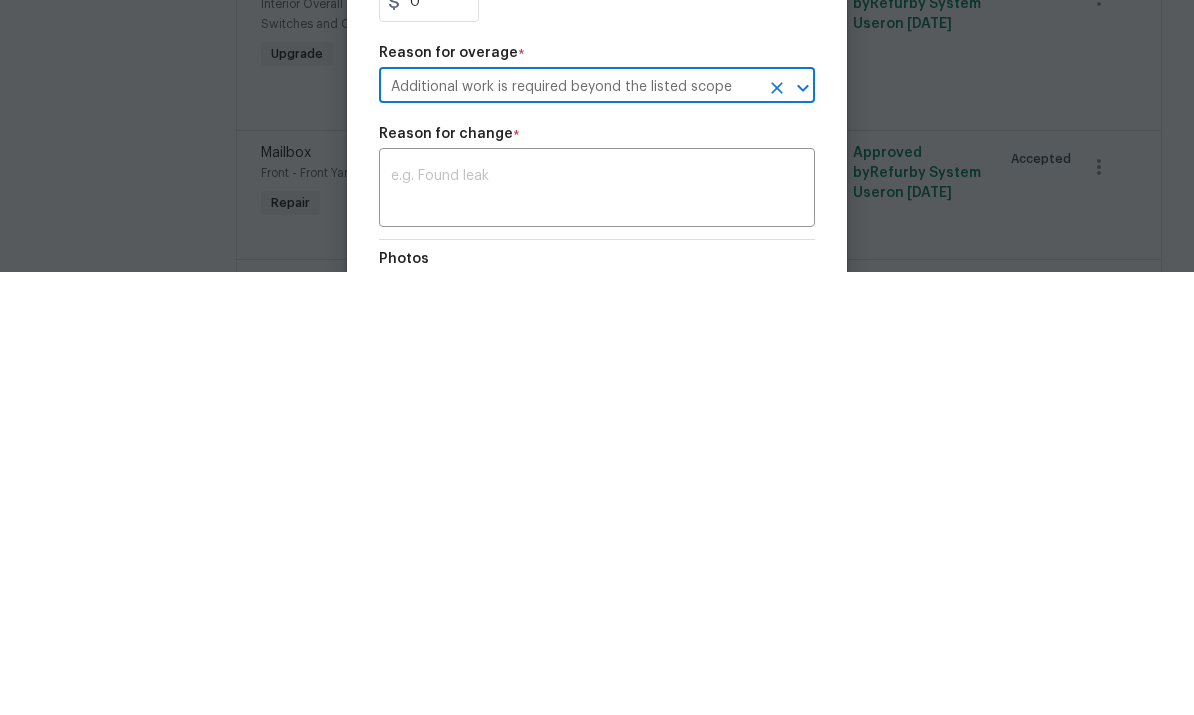 type on "Additional work is required beyond the listed scope" 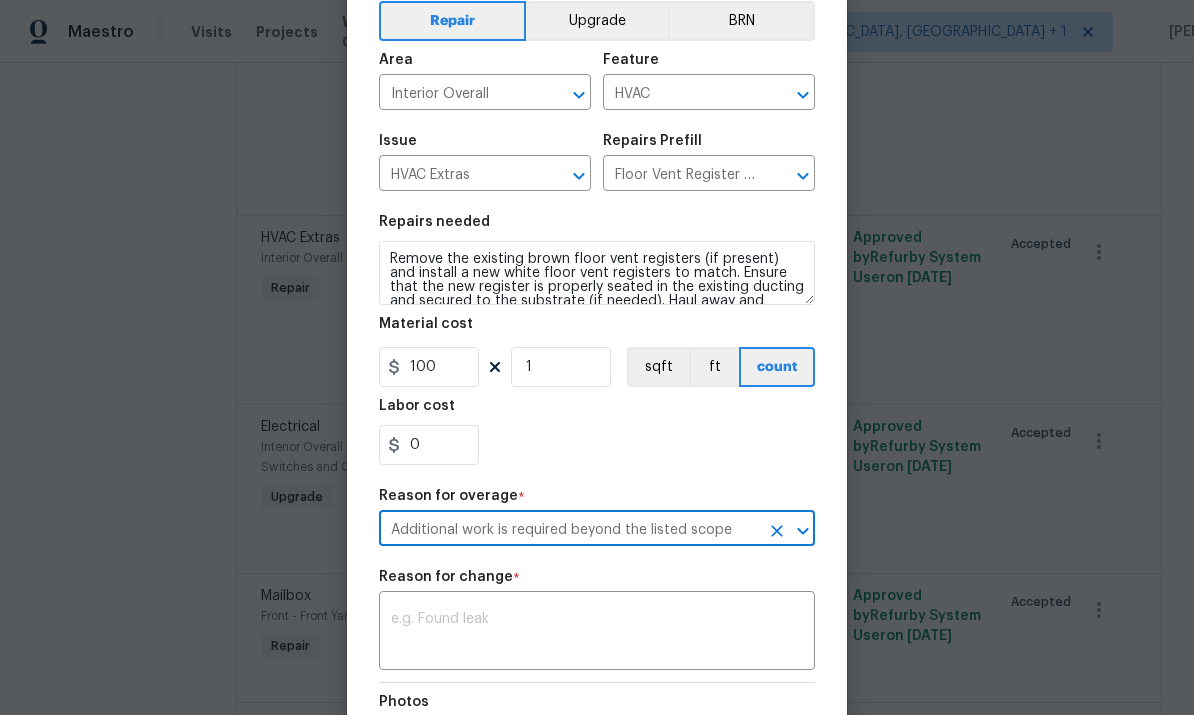 click at bounding box center (597, 633) 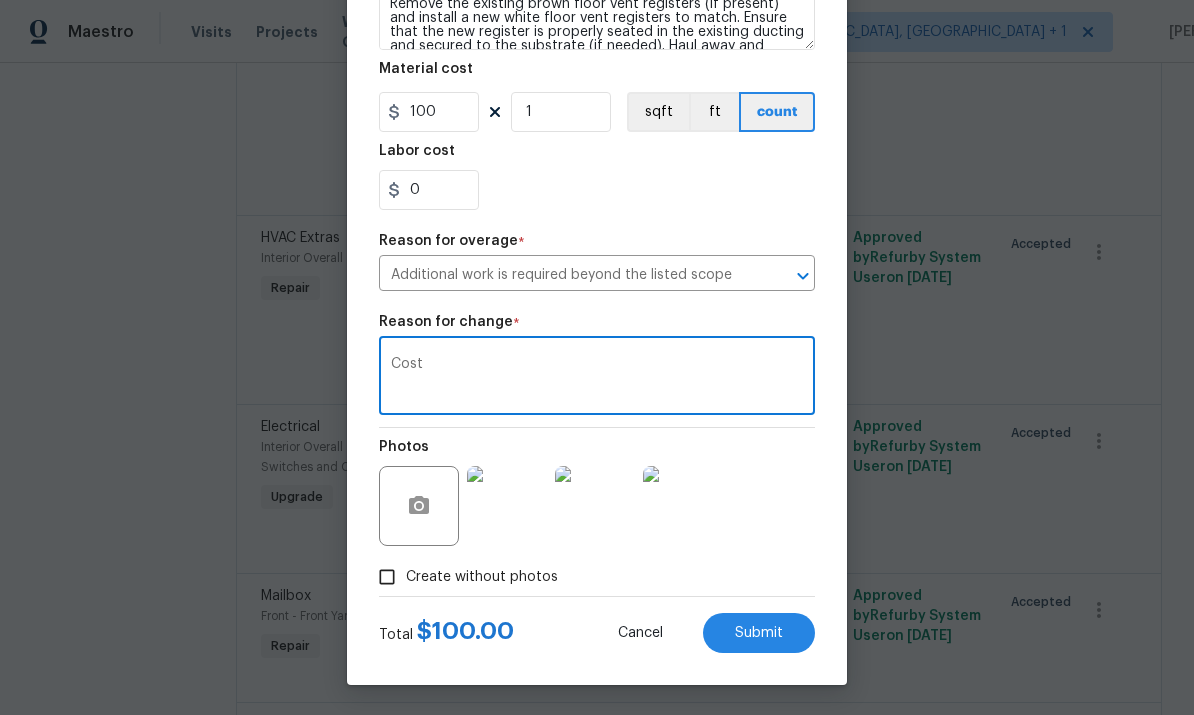 type on "Cost" 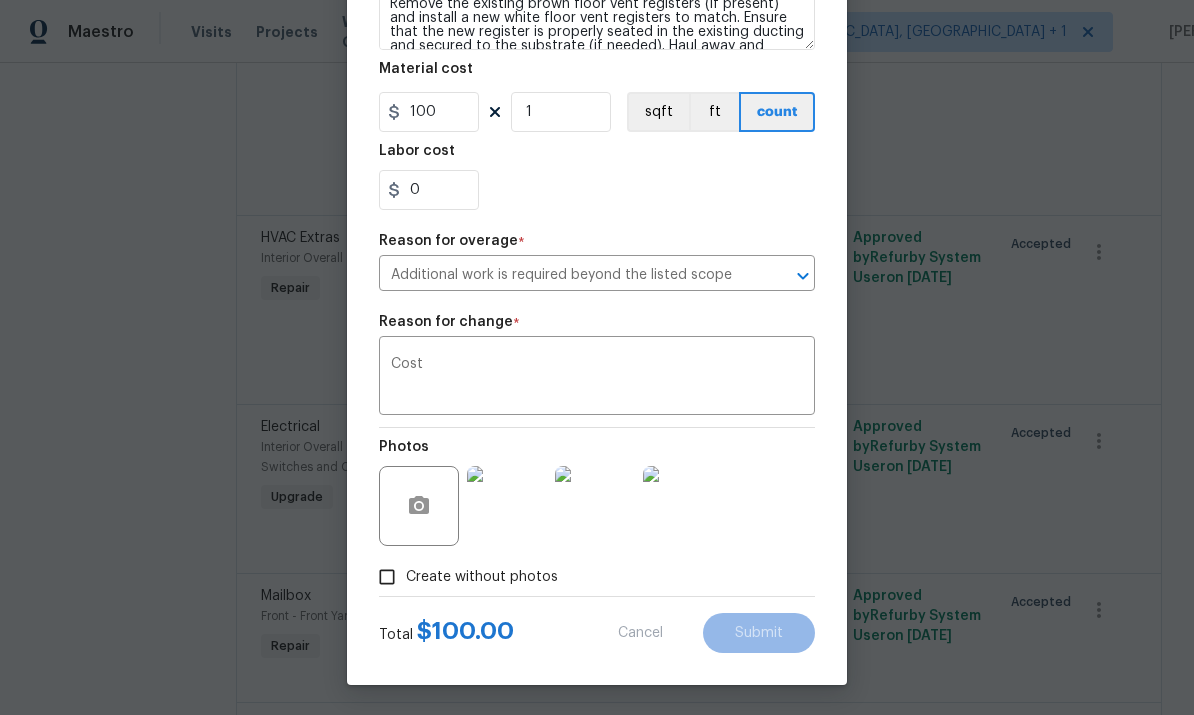 type on "4" 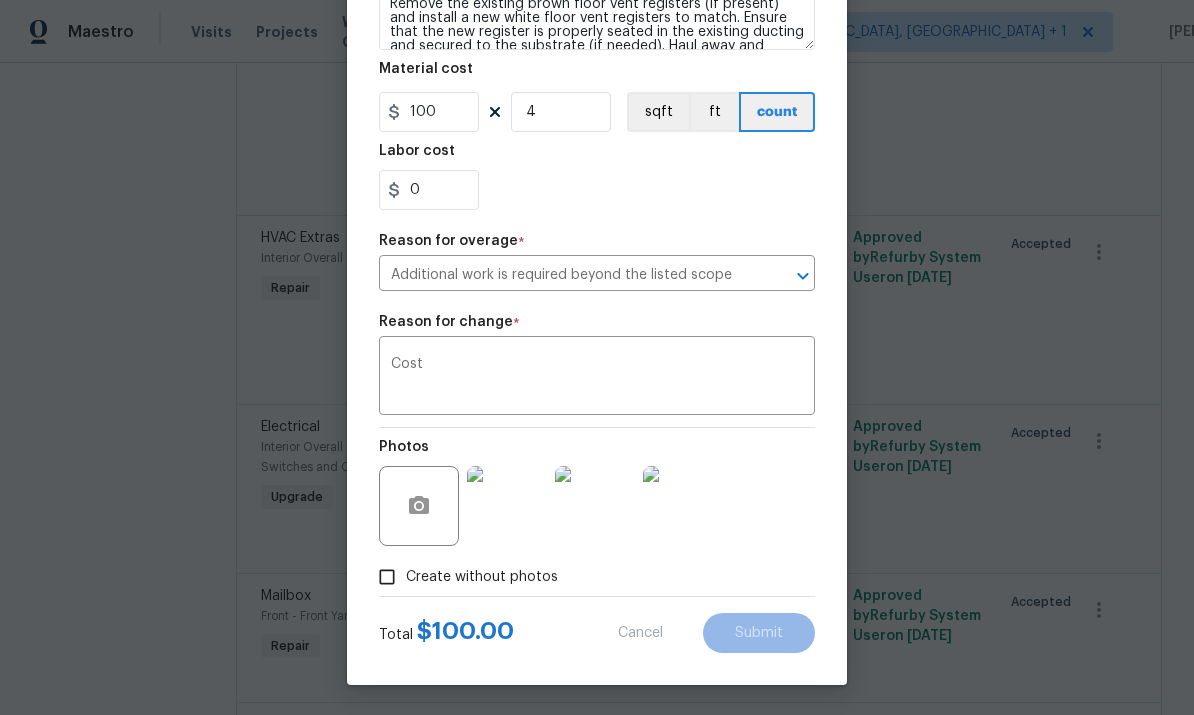 type on "15" 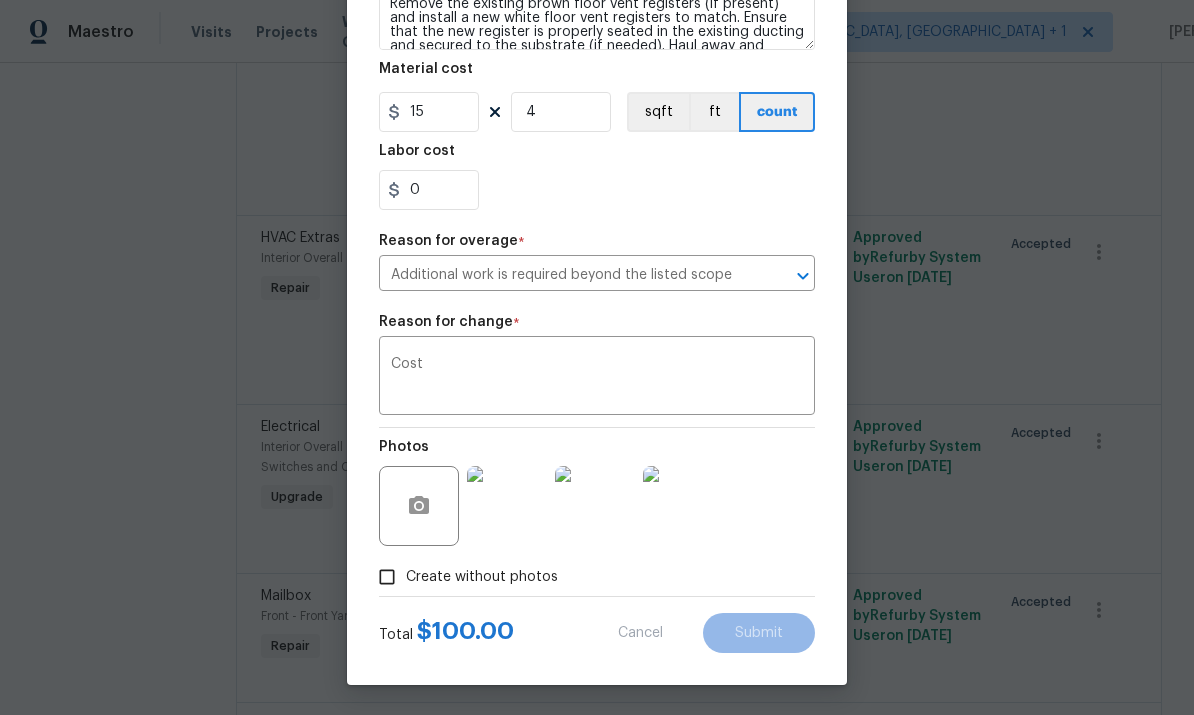 scroll, scrollTop: 274, scrollLeft: 0, axis: vertical 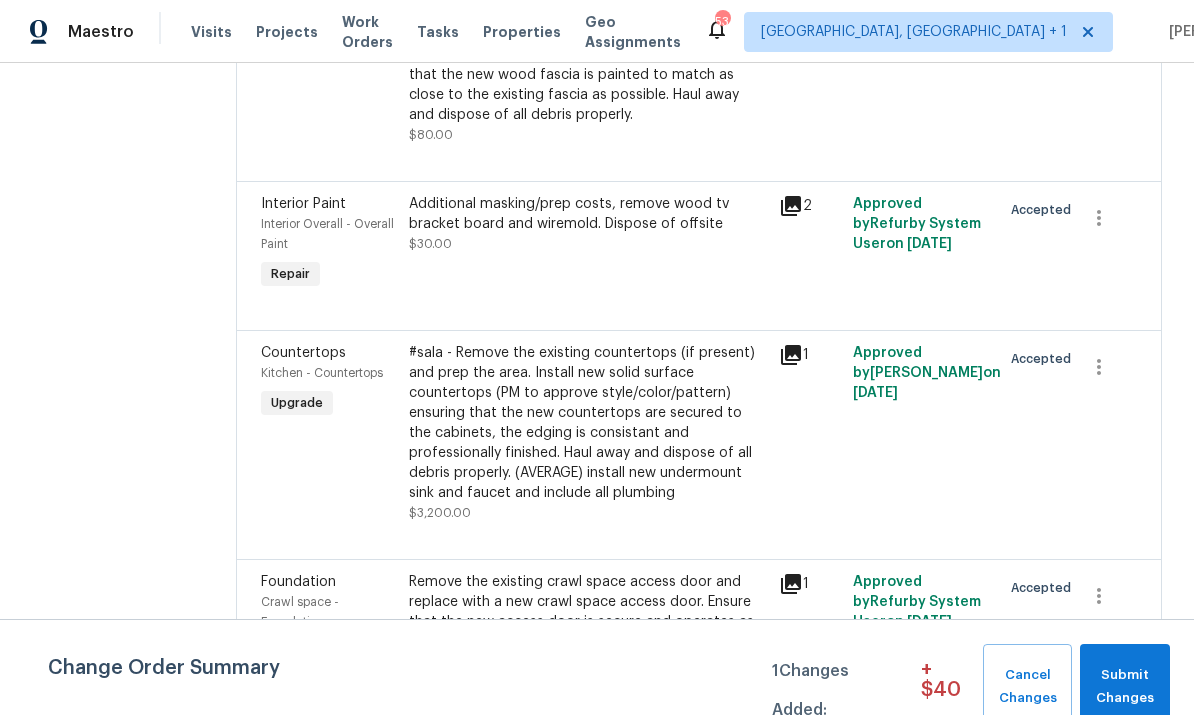 click on "Additional masking/prep costs, remove wood tv bracket board and wiremold.  Dispose of offsite" at bounding box center (588, 214) 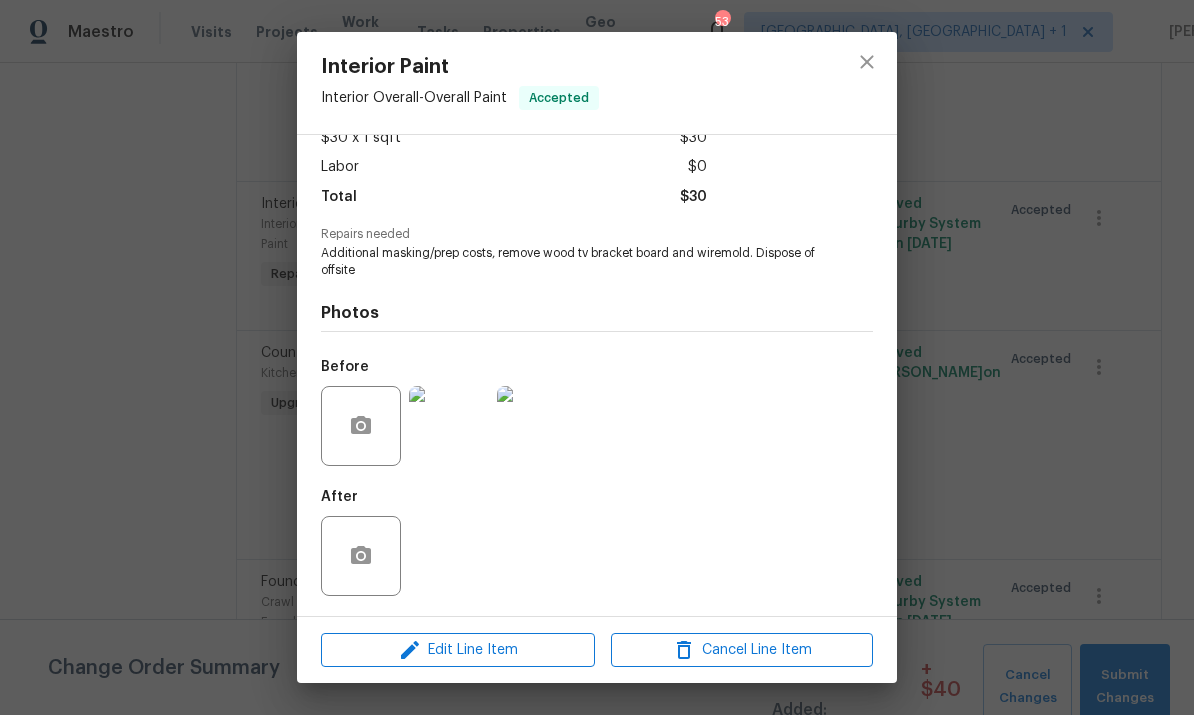 scroll, scrollTop: 127, scrollLeft: 0, axis: vertical 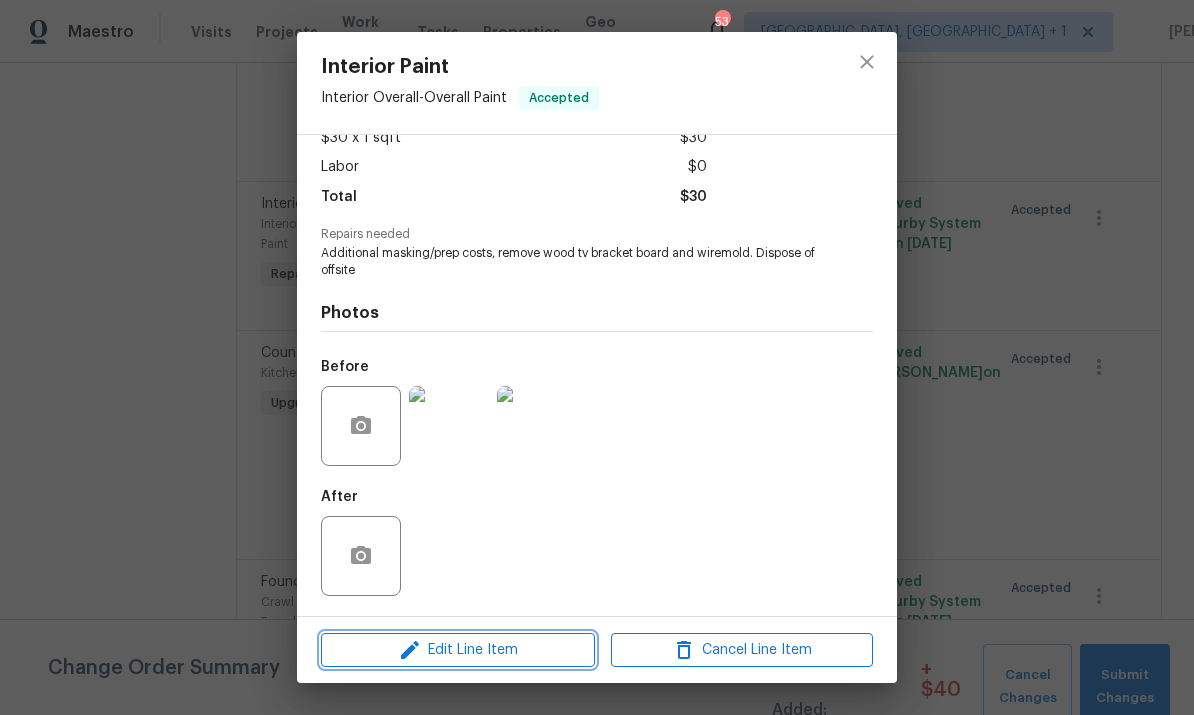 click on "Edit Line Item" at bounding box center (458, 650) 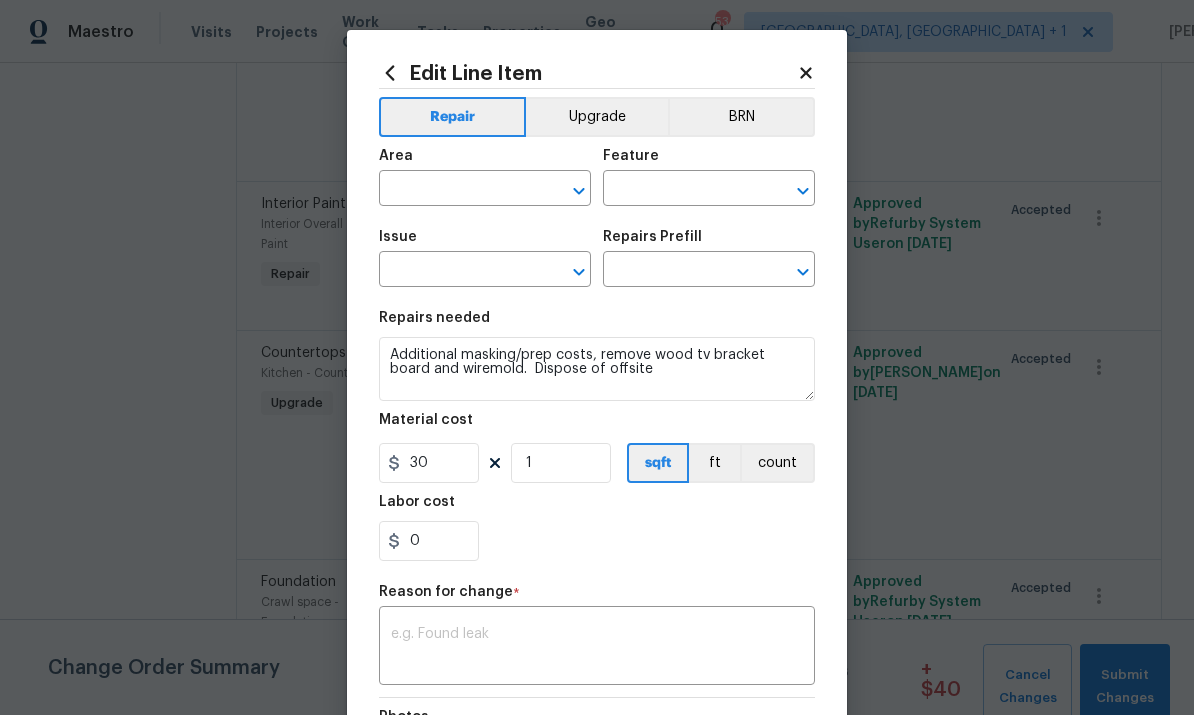 type on "Interior Overall" 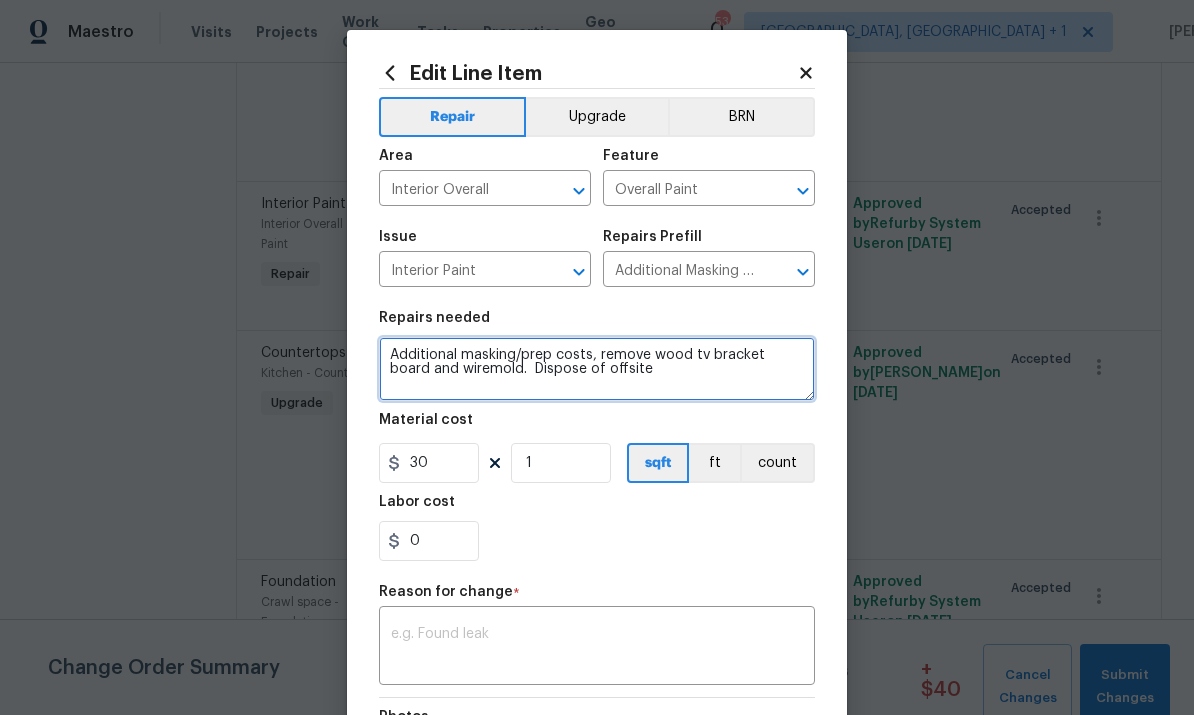 click on "Additional masking/prep costs, remove wood tv bracket board and wiremold.  Dispose of offsite" at bounding box center (597, 369) 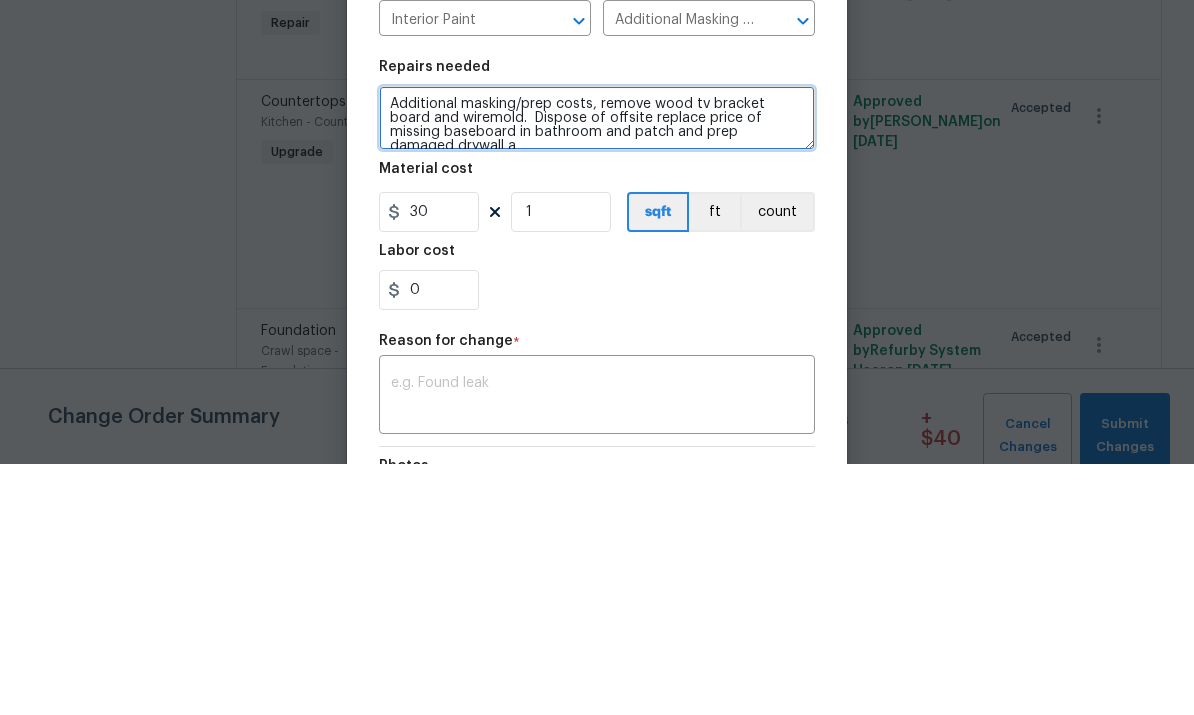 scroll, scrollTop: 4, scrollLeft: 0, axis: vertical 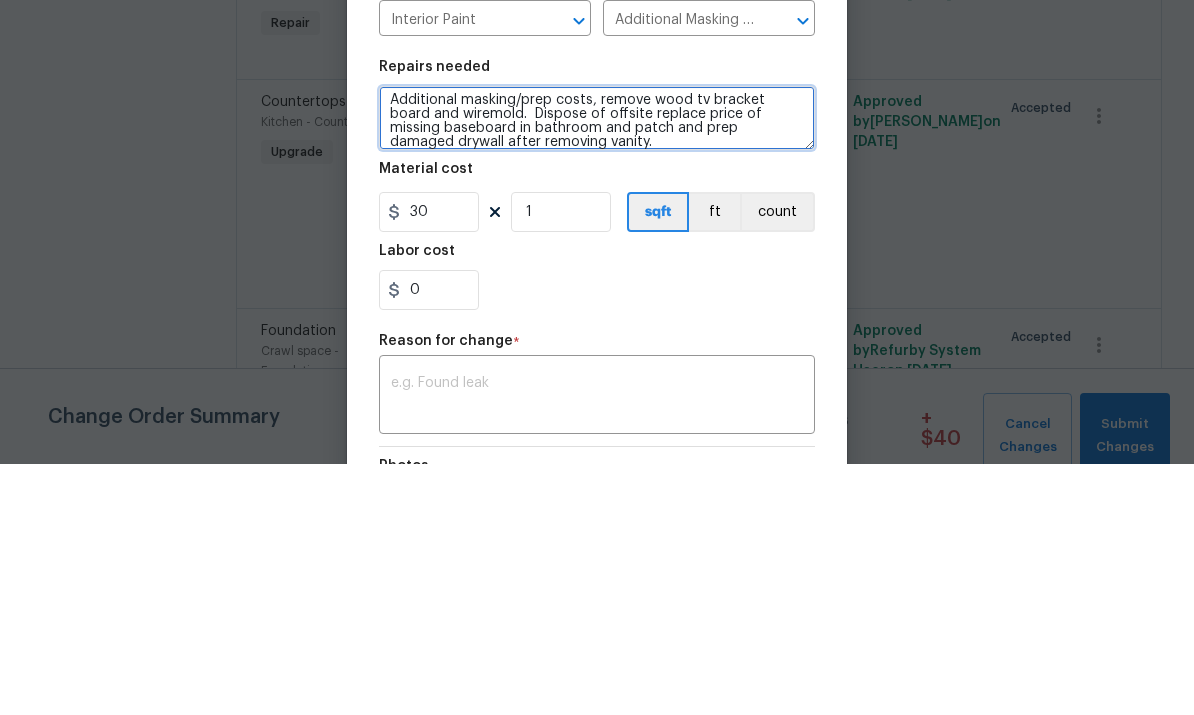 type on "Additional masking/prep costs, remove wood tv bracket board and wiremold.  Dispose of offsite replace price of missing baseboard in bathroom and patch and prep damaged drywall after removing vanity." 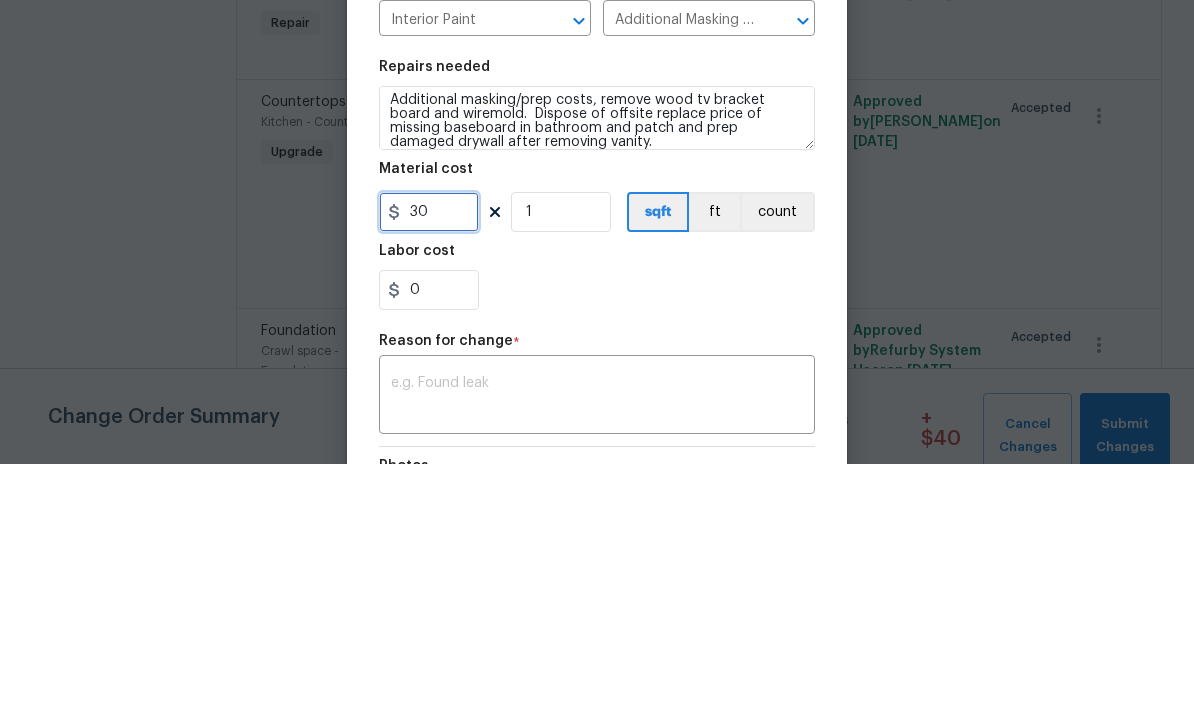 click on "30" at bounding box center (429, 463) 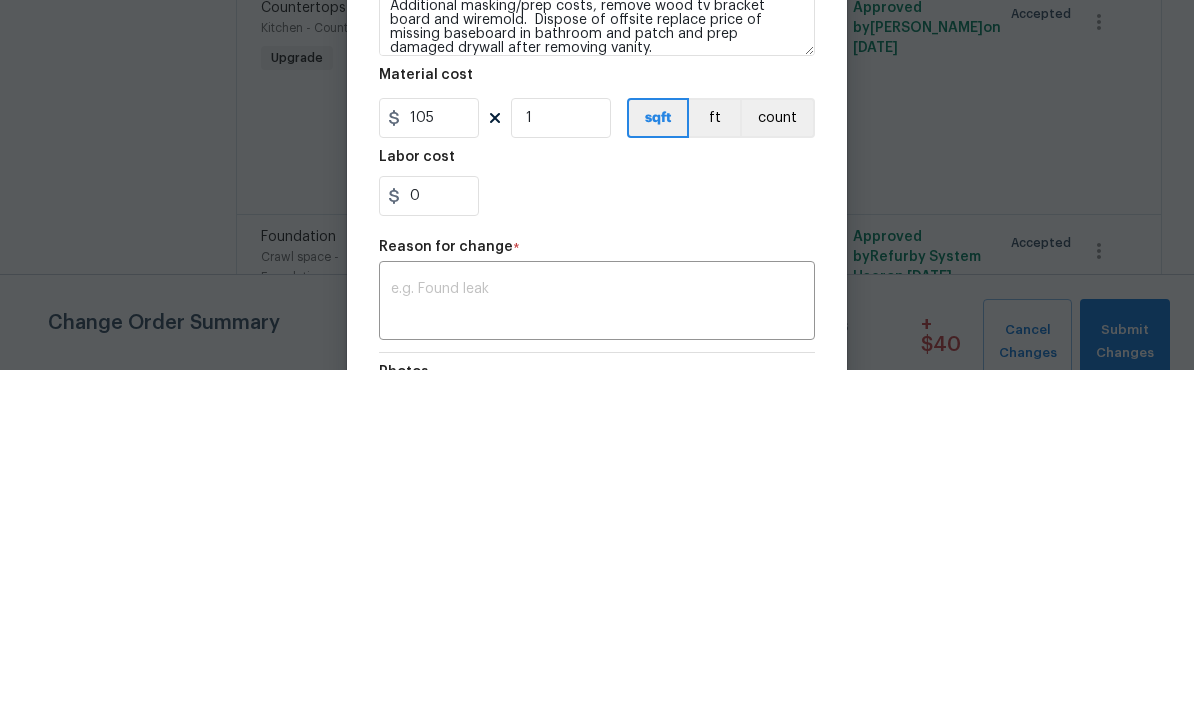scroll, scrollTop: 75, scrollLeft: 0, axis: vertical 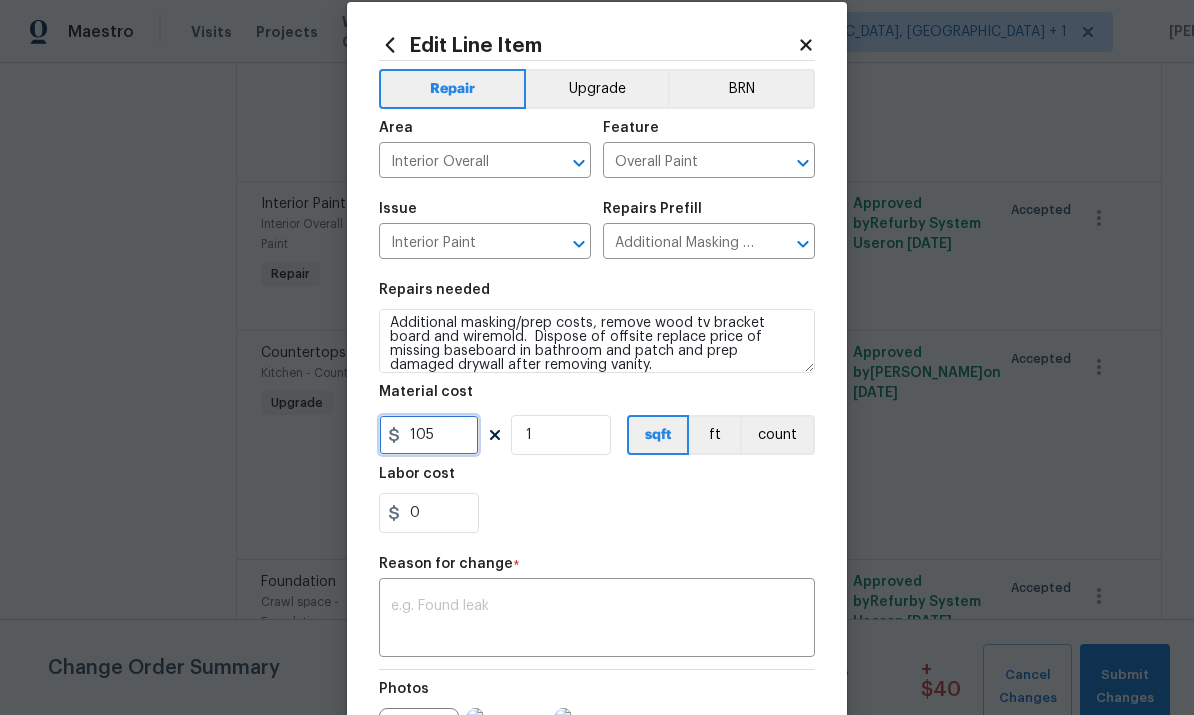 type on "105" 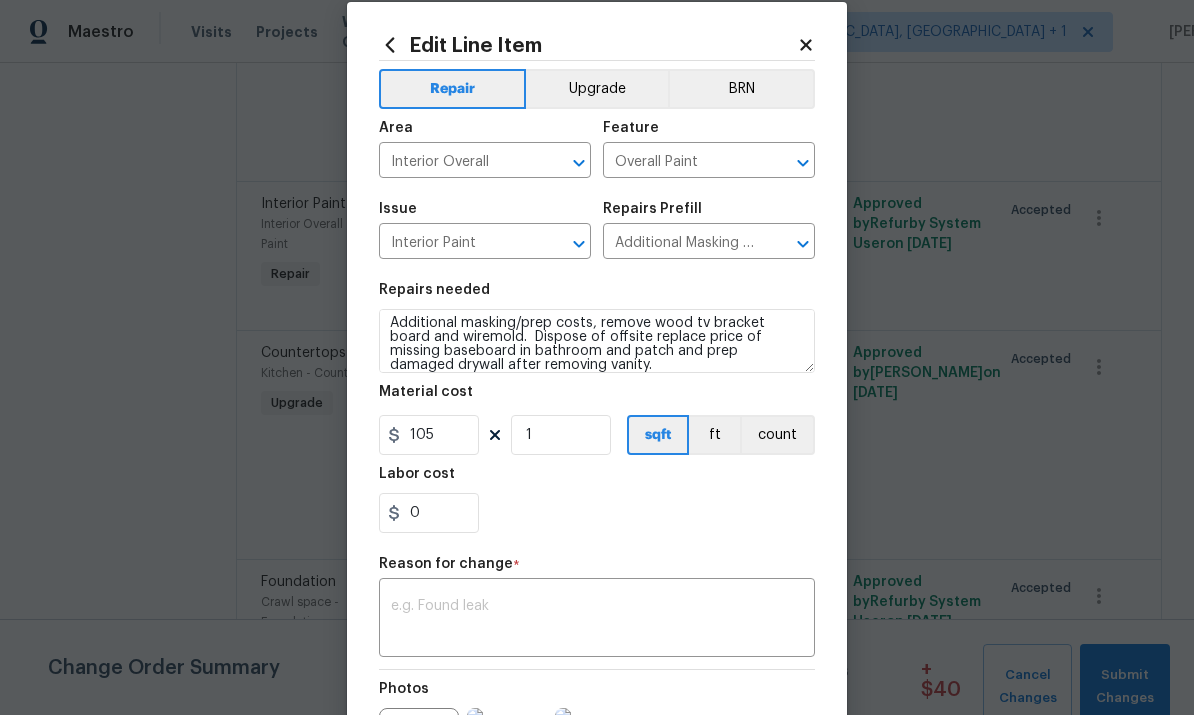 click on "x ​" at bounding box center [597, 620] 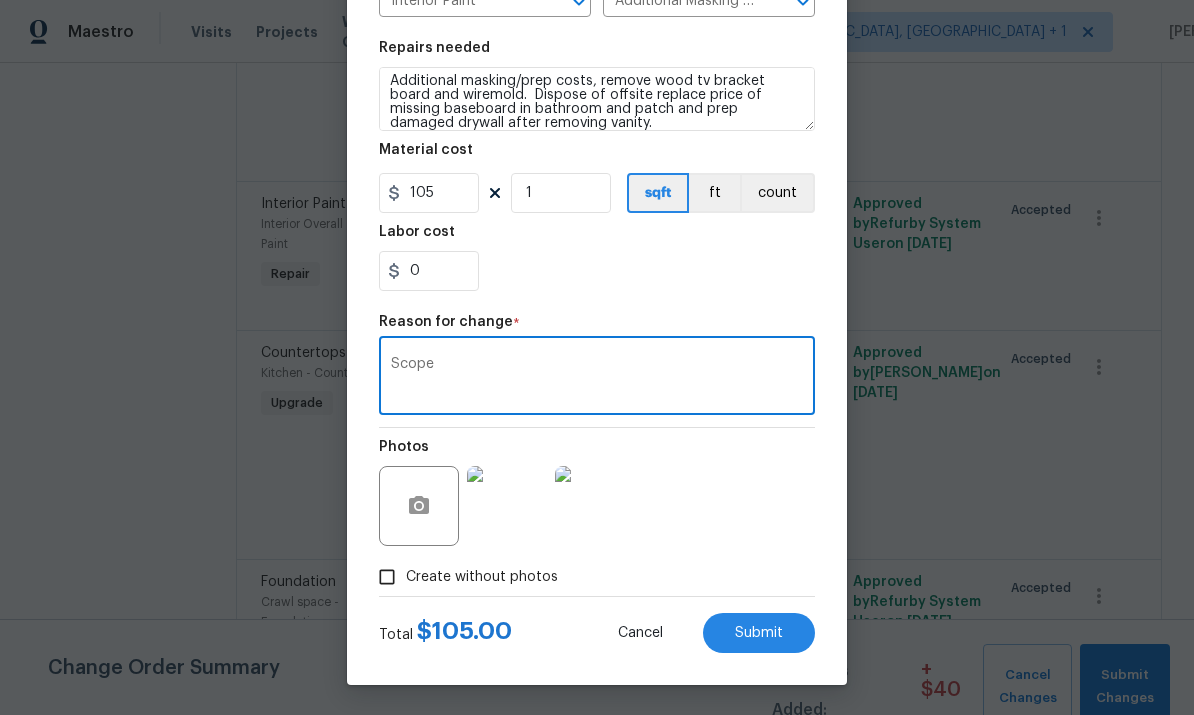 scroll, scrollTop: 274, scrollLeft: 0, axis: vertical 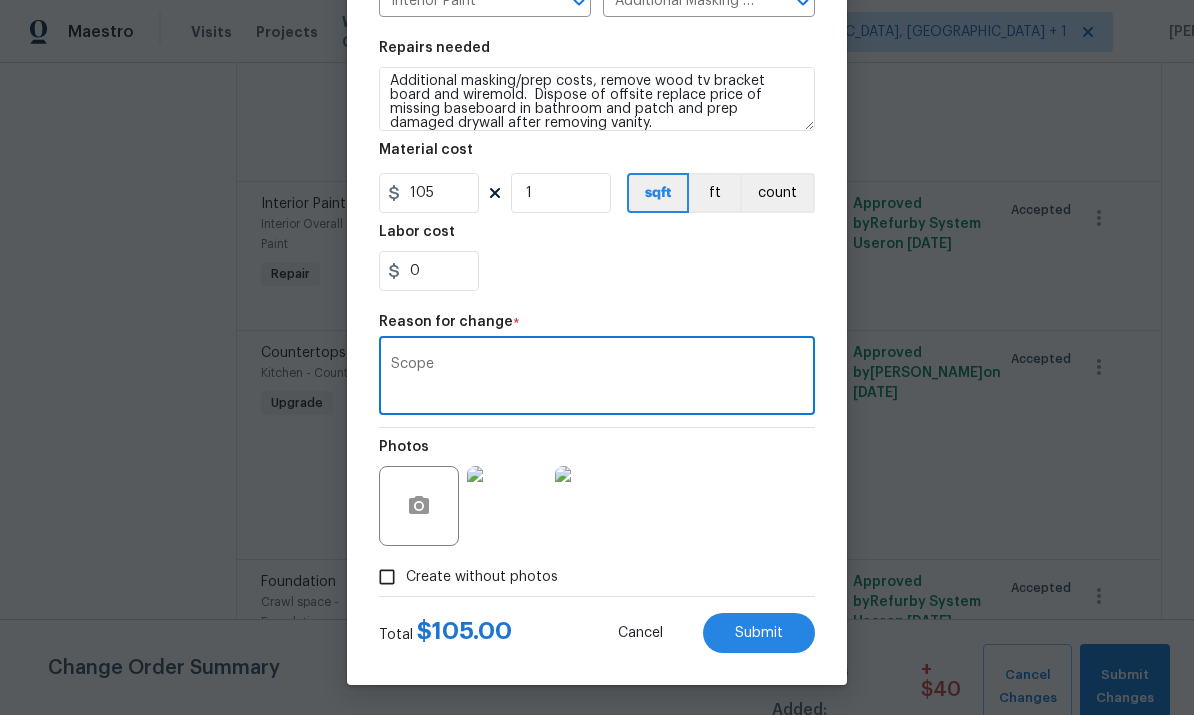 type on "Scope" 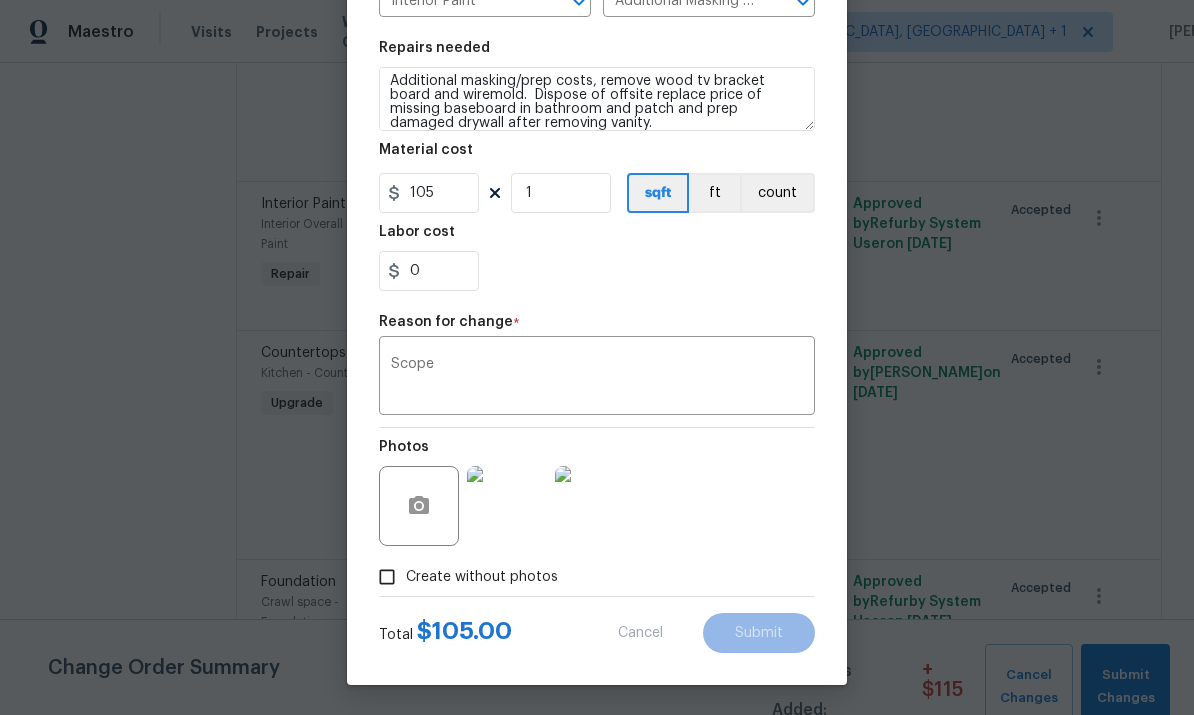 type on "Additional masking/prep costs, remove wood tv bracket board and wiremold.  Dispose of offsite" 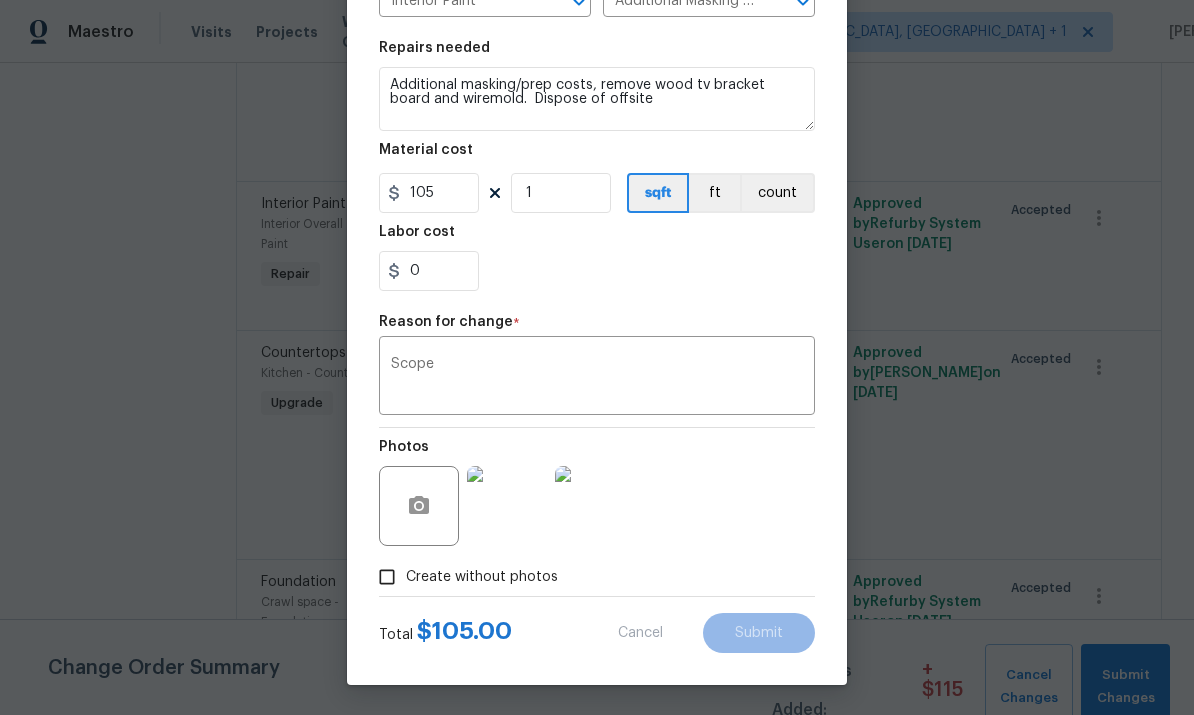 type on "30" 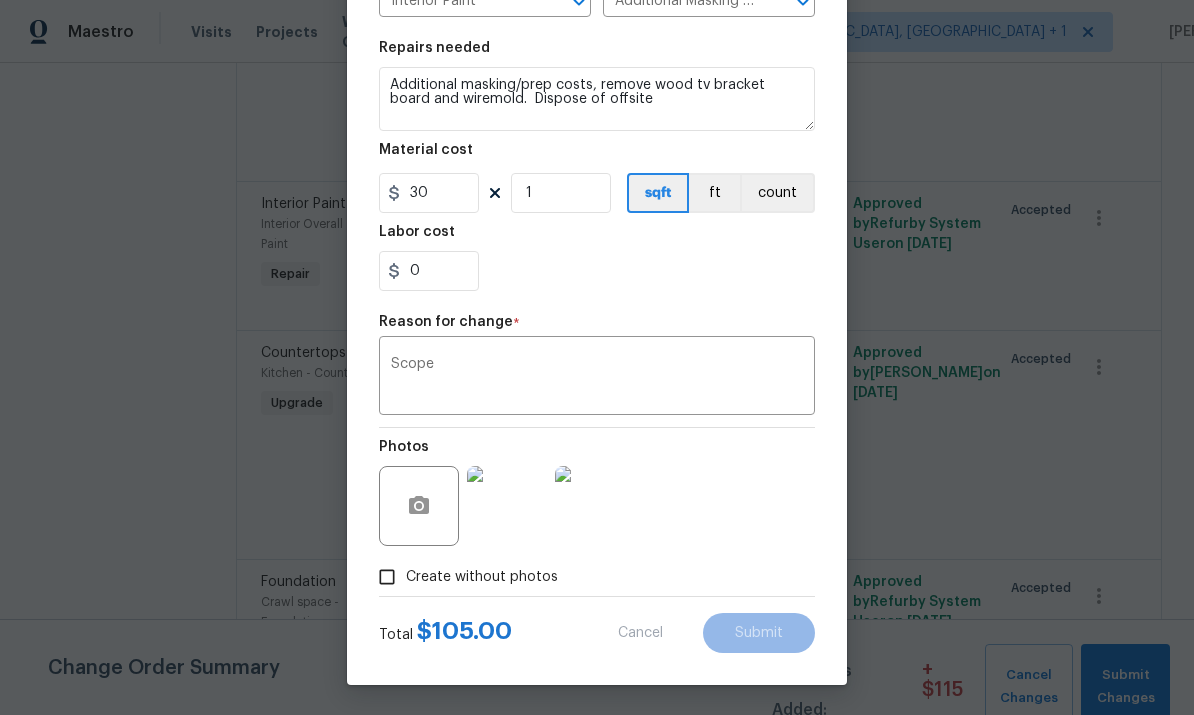 scroll, scrollTop: 0, scrollLeft: 0, axis: both 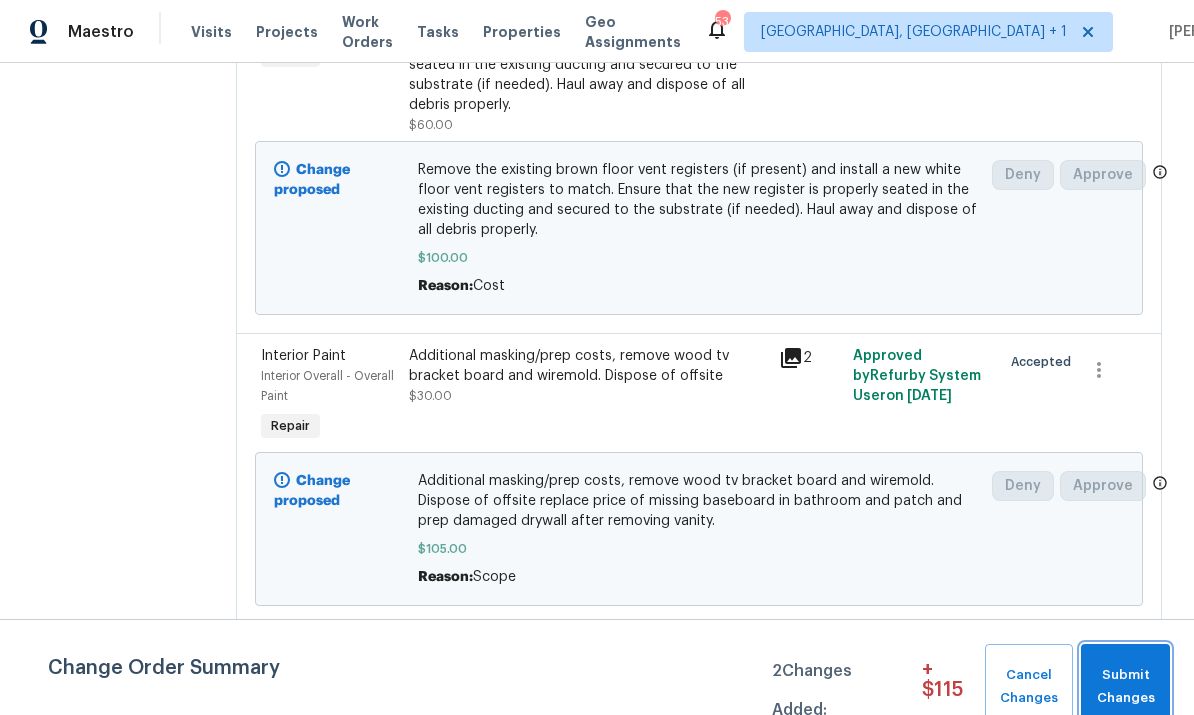 click on "Submit Changes" at bounding box center [1125, 687] 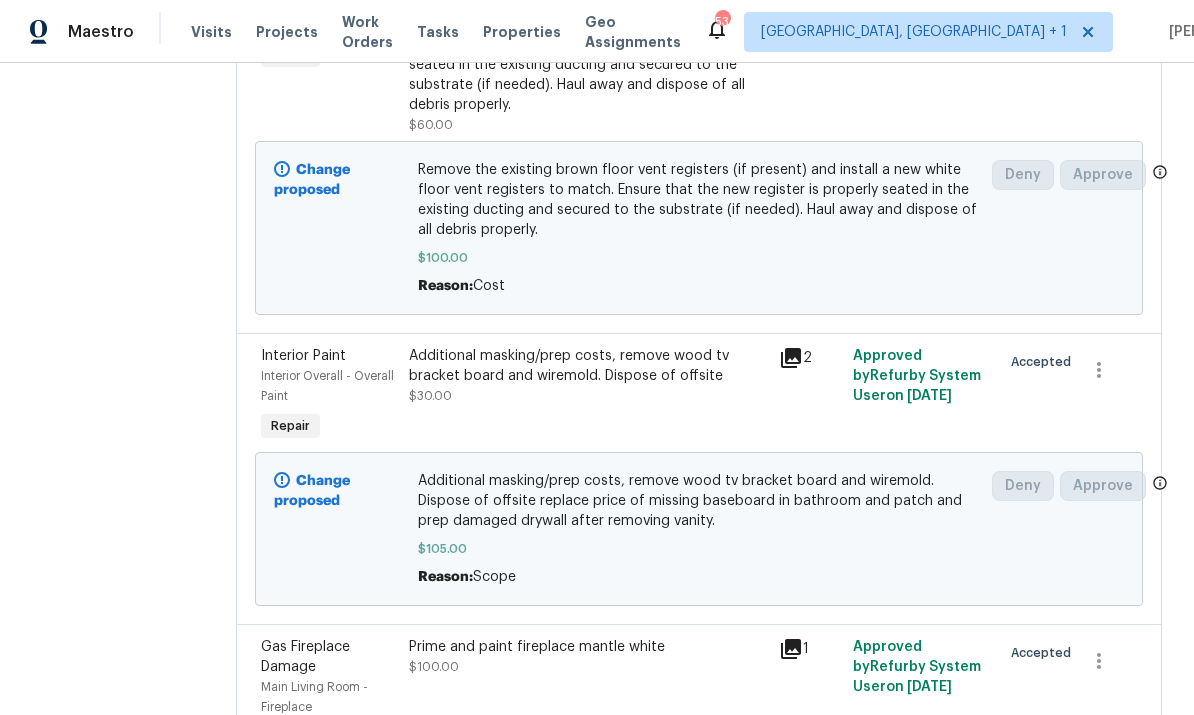 scroll, scrollTop: 0, scrollLeft: 0, axis: both 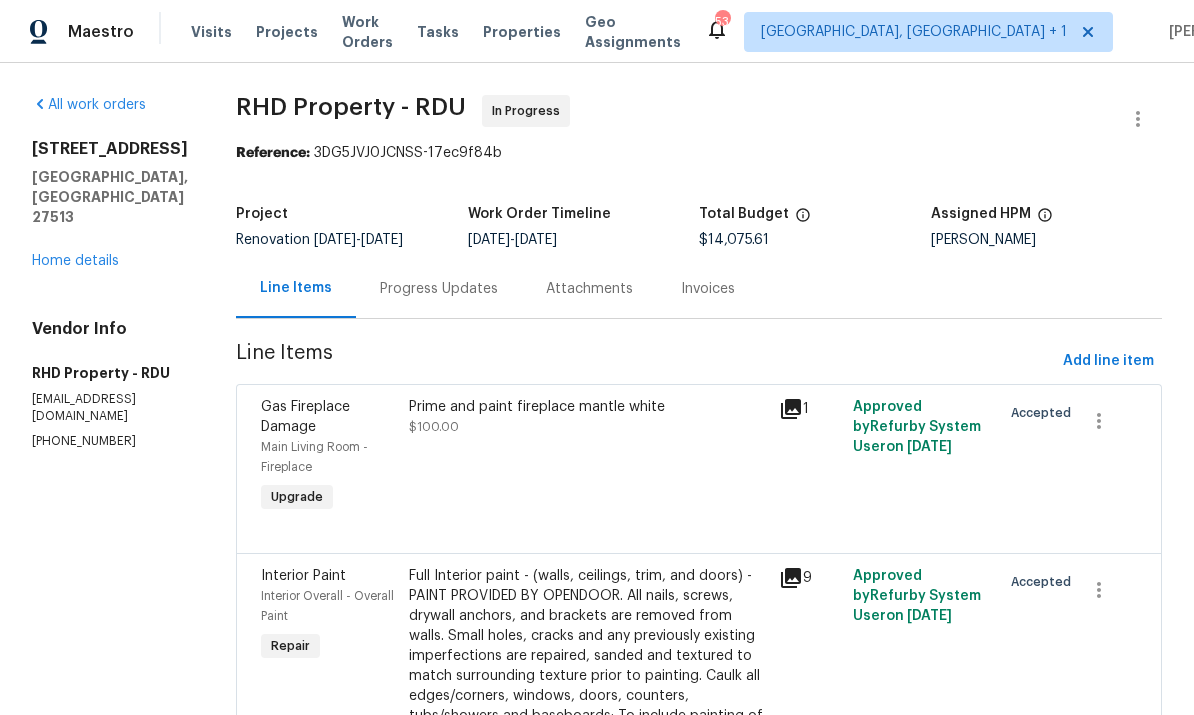 click on "308 Wax Myrtle Ct Cary, NC 27513 Home details" at bounding box center [110, 205] 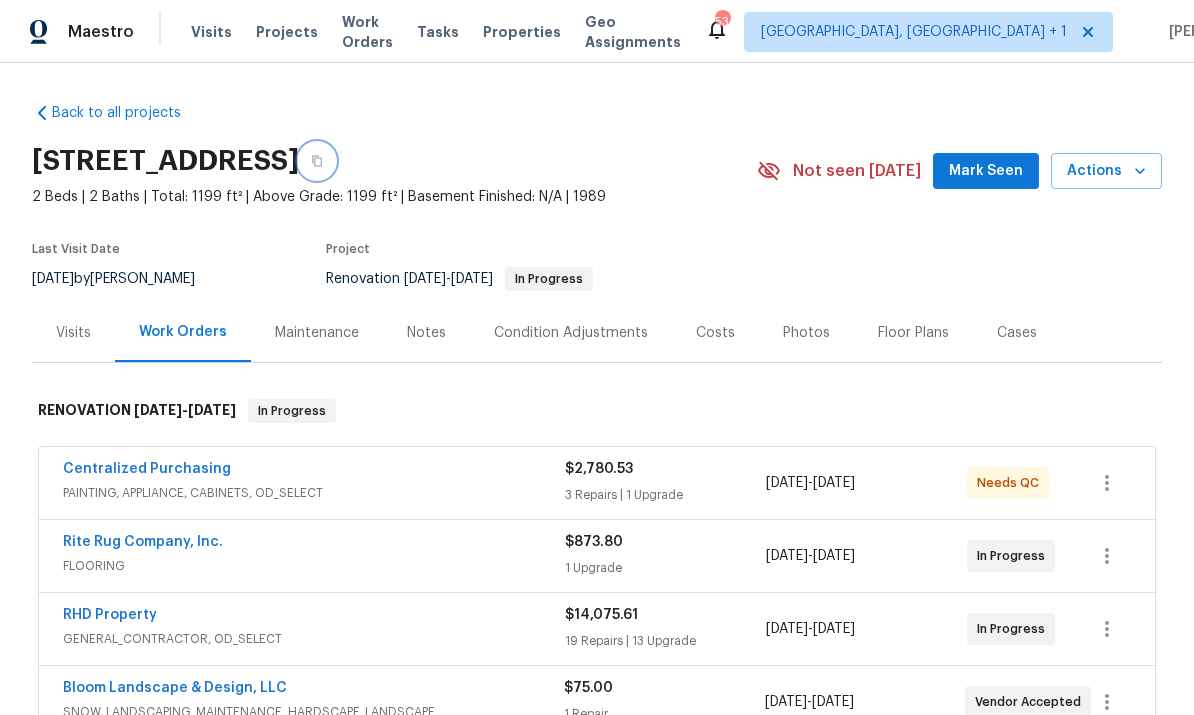 click at bounding box center (317, 161) 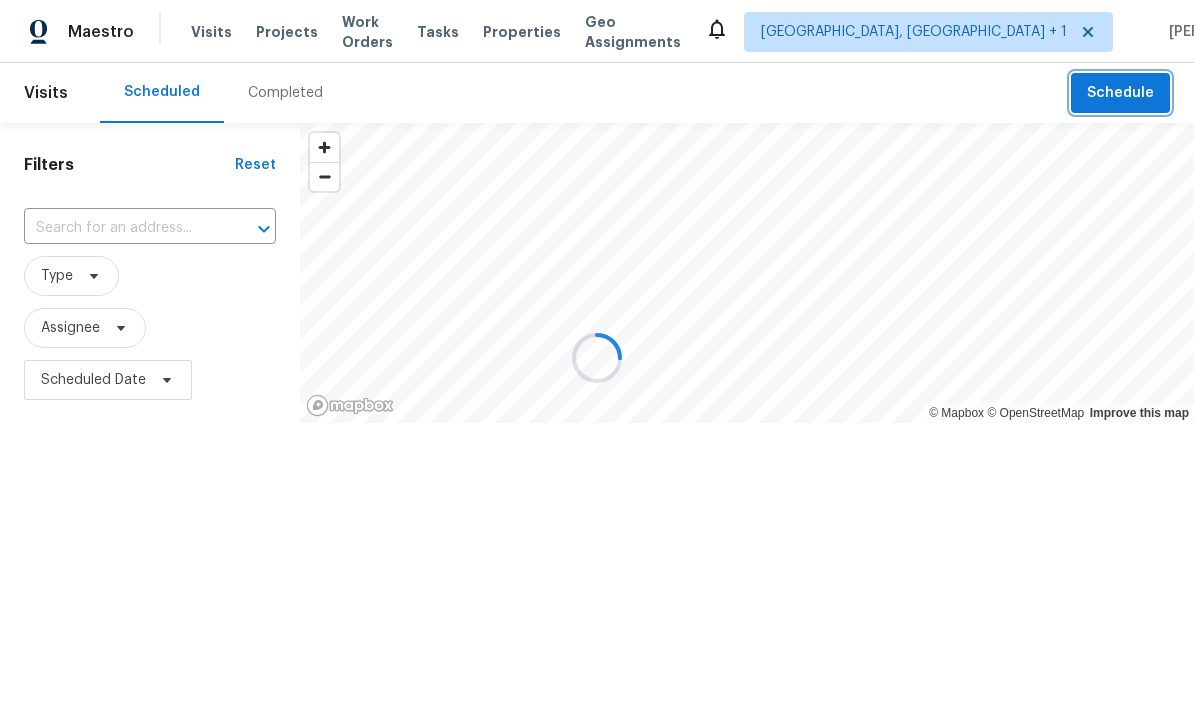 click on "Schedule" at bounding box center [1120, 93] 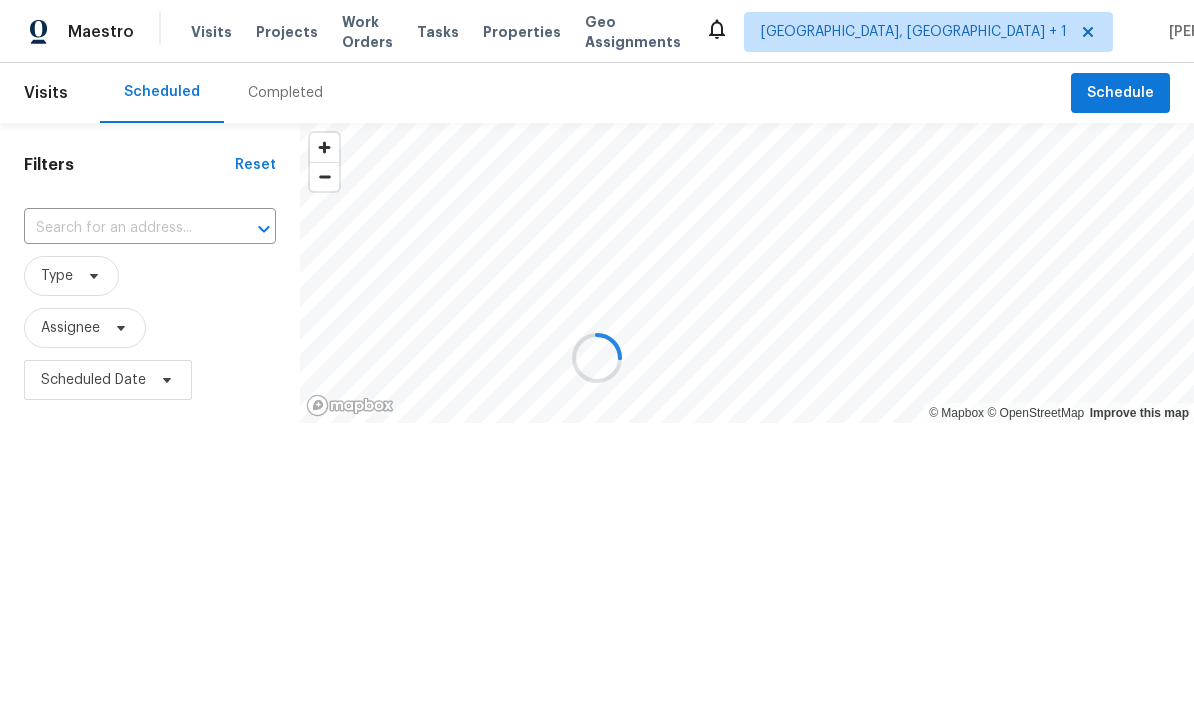 scroll, scrollTop: 0, scrollLeft: 0, axis: both 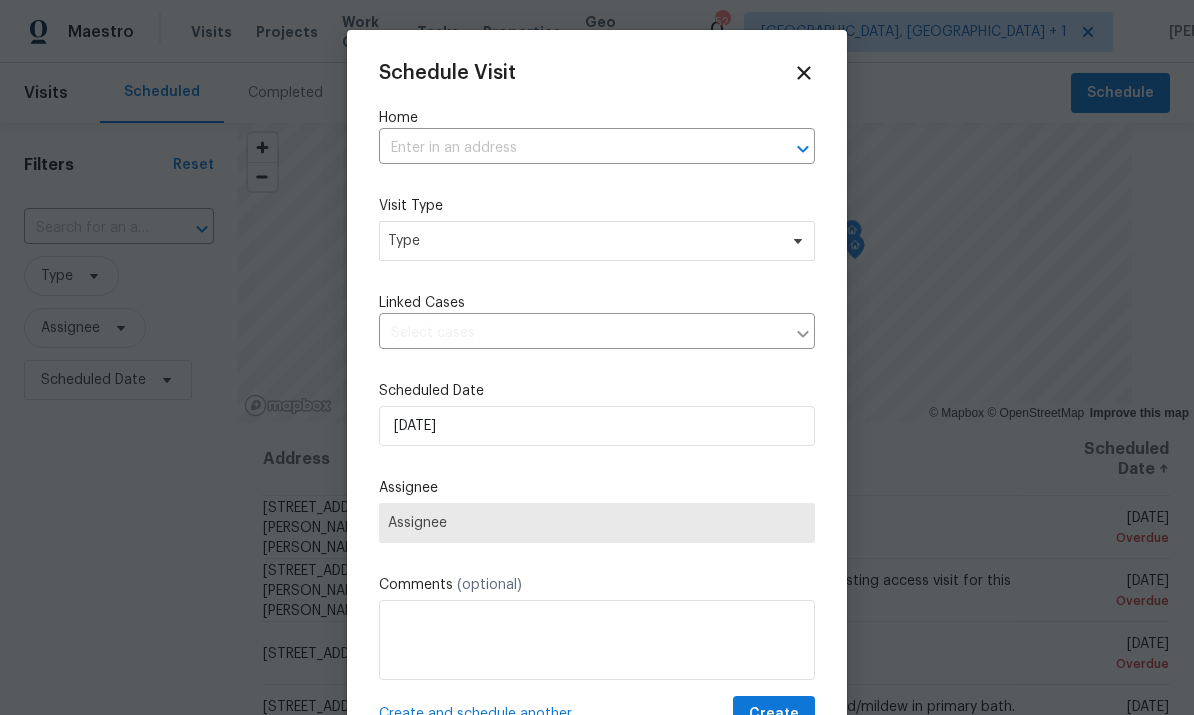 click at bounding box center [569, 148] 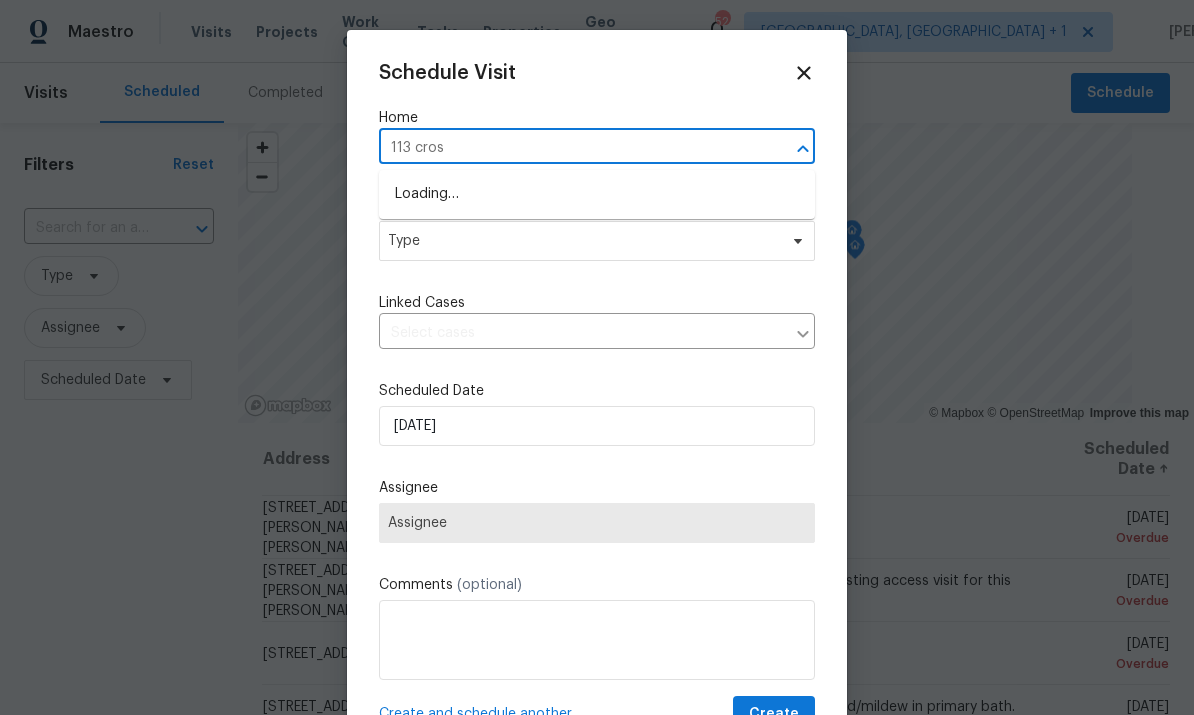 type on "113 cross" 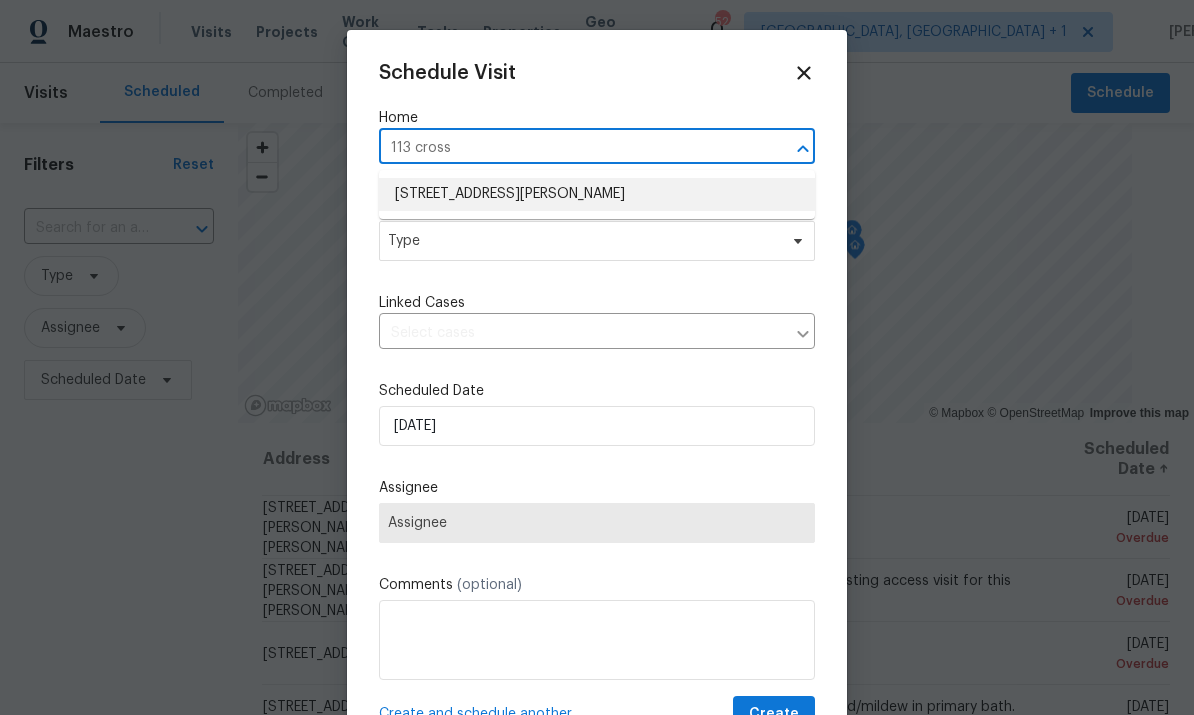 click on "[STREET_ADDRESS][PERSON_NAME]" at bounding box center (597, 194) 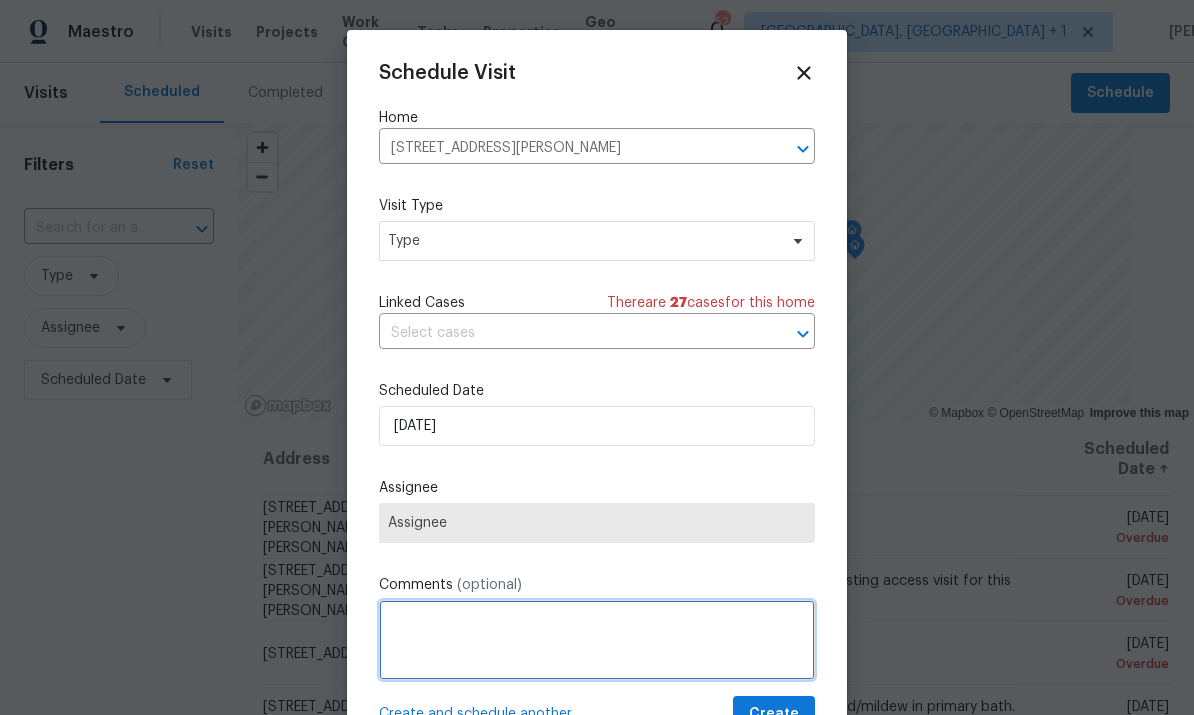 click at bounding box center (597, 640) 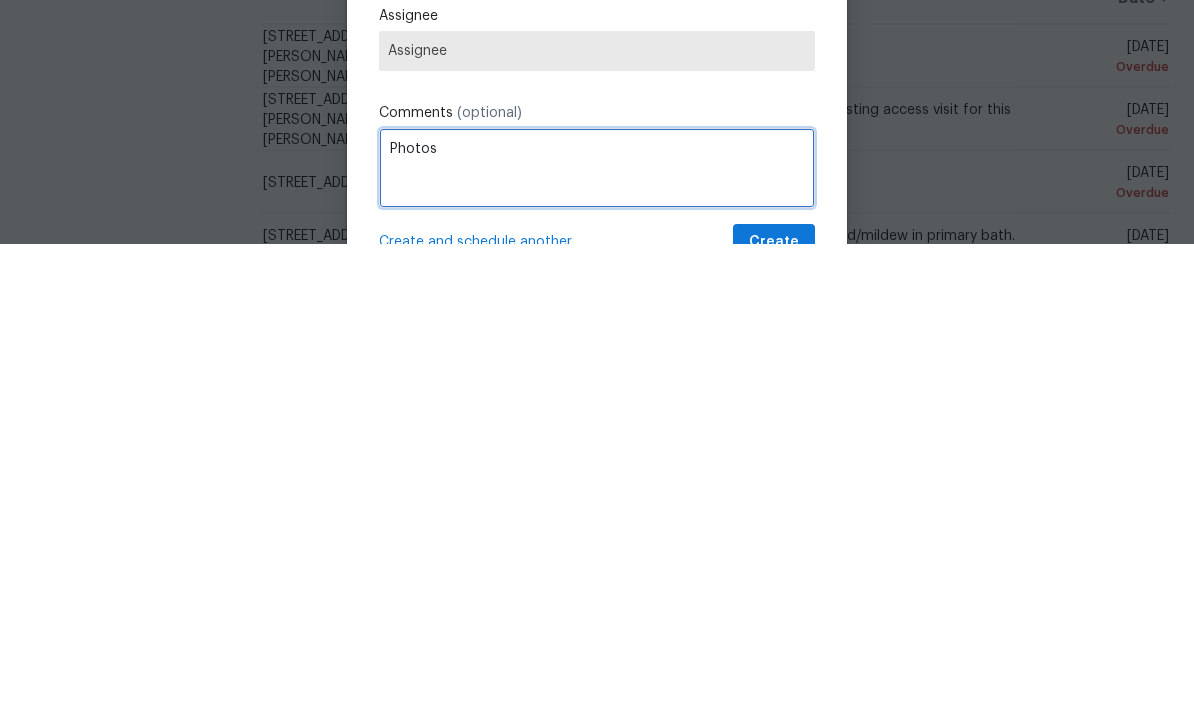 type on "Photos" 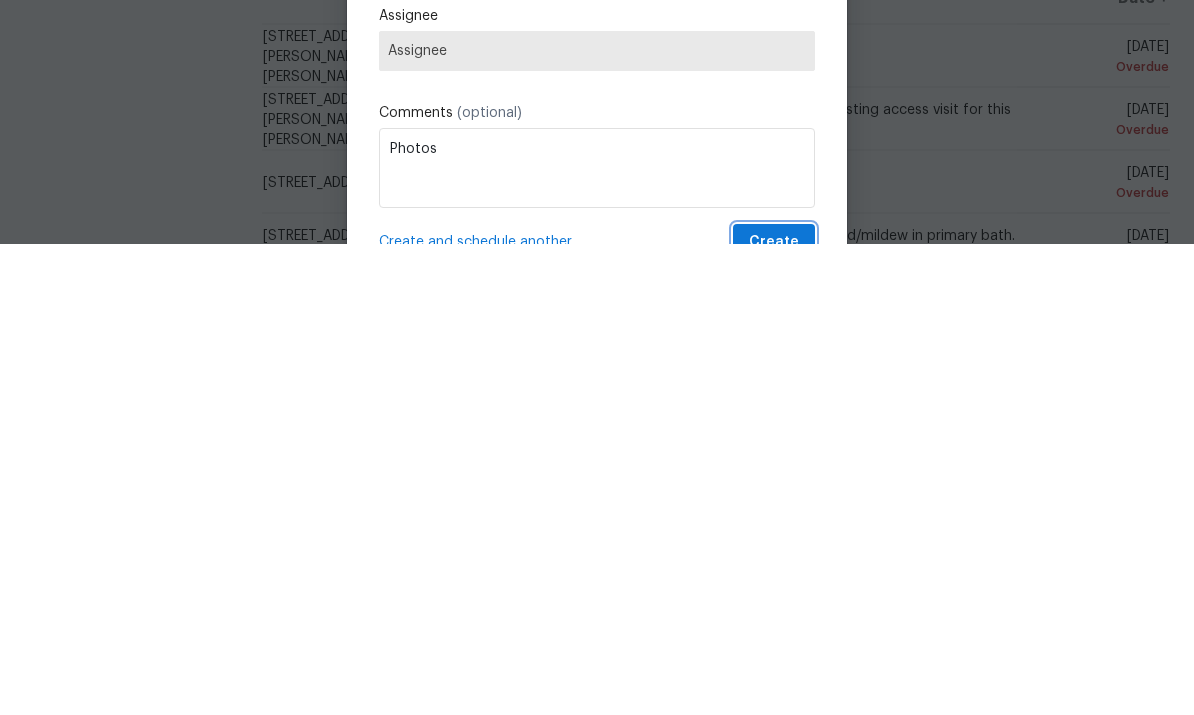 click on "Create" at bounding box center (774, 714) 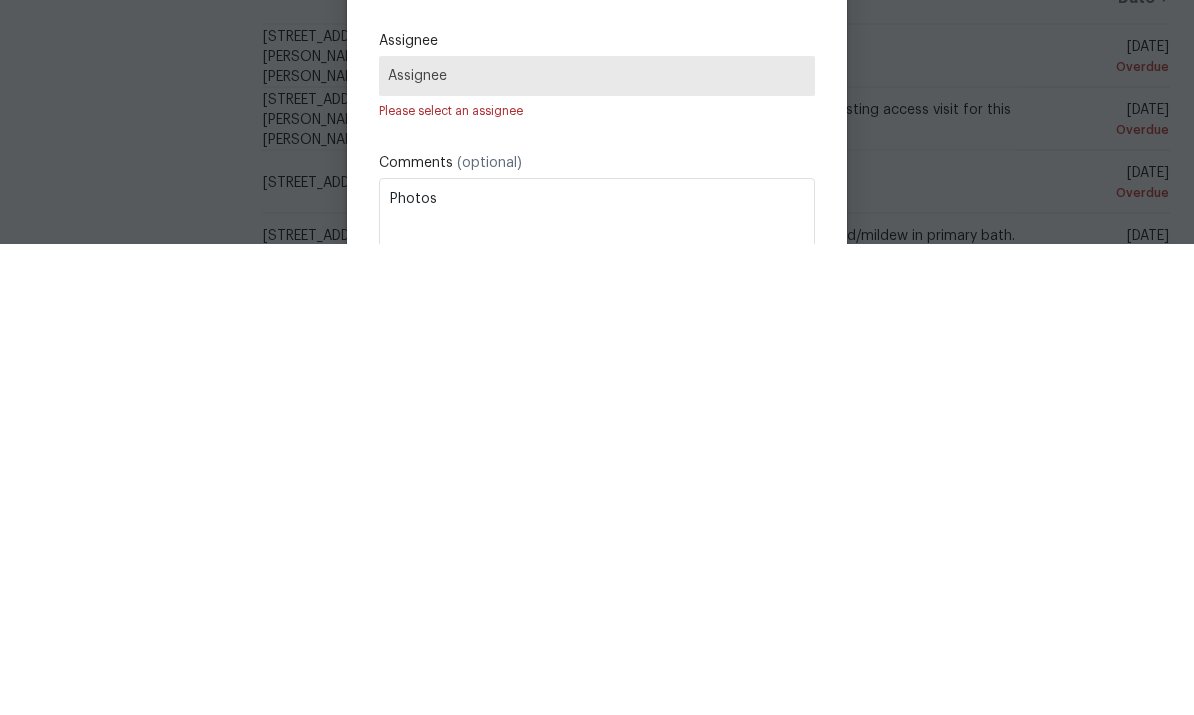 scroll, scrollTop: 75, scrollLeft: 0, axis: vertical 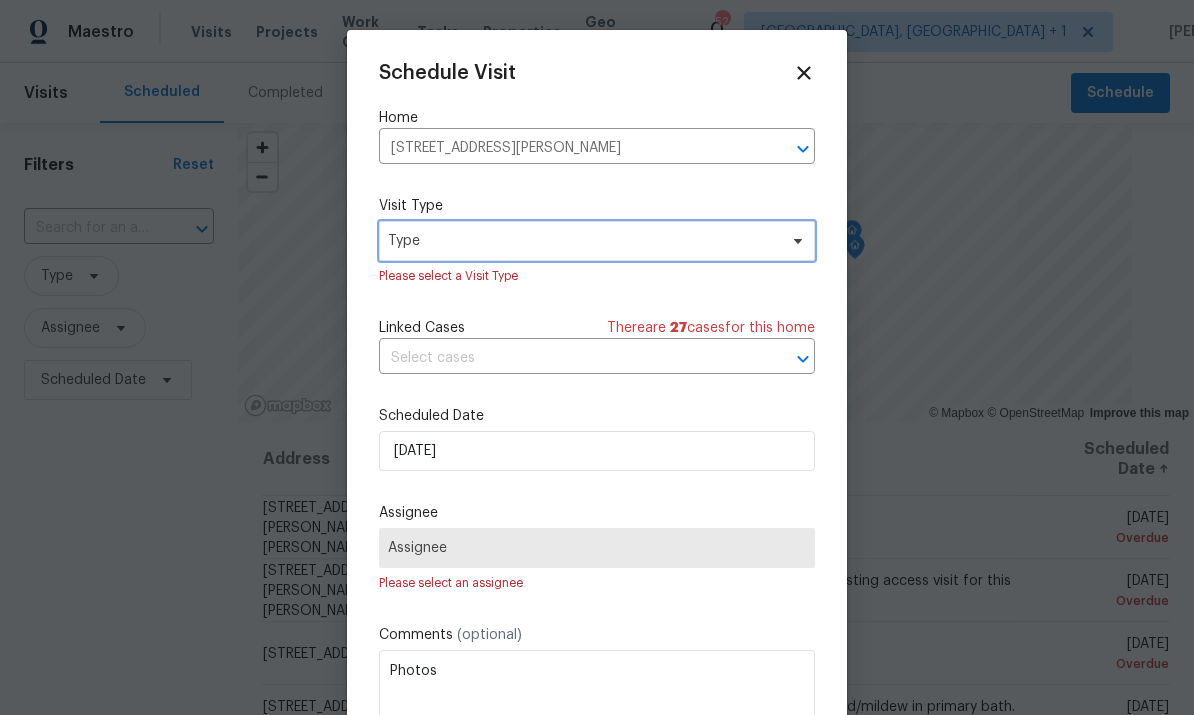 click on "Type" at bounding box center (597, 241) 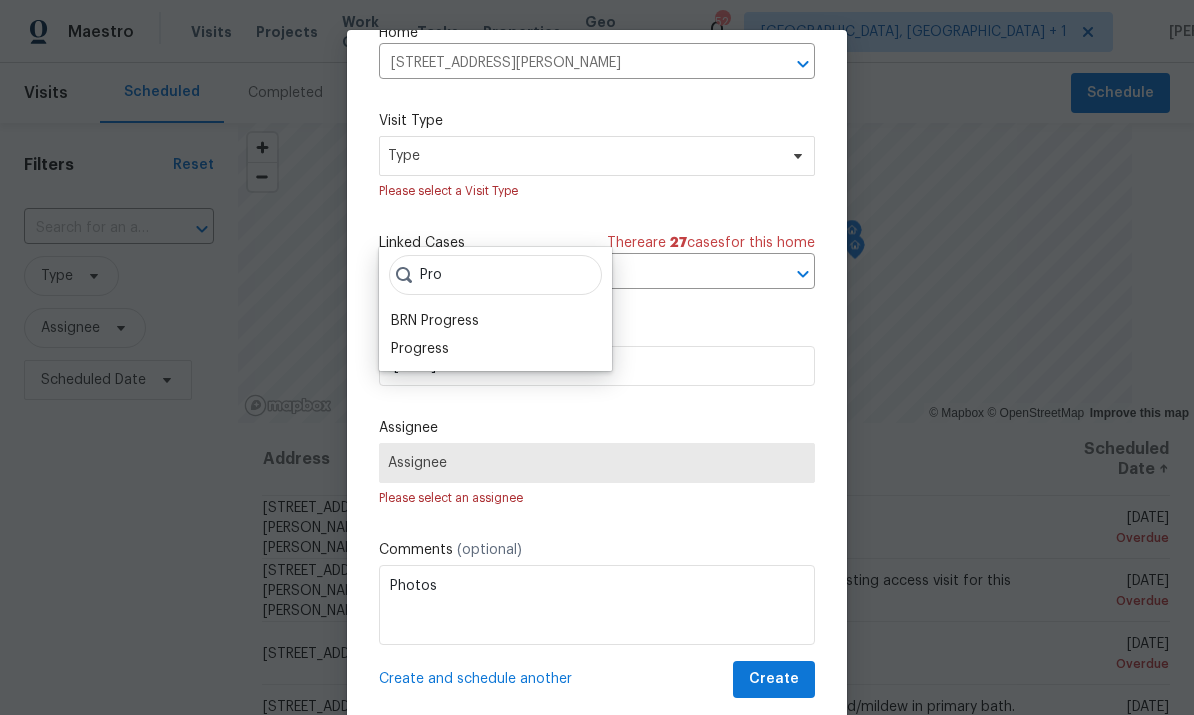 scroll, scrollTop: 89, scrollLeft: 0, axis: vertical 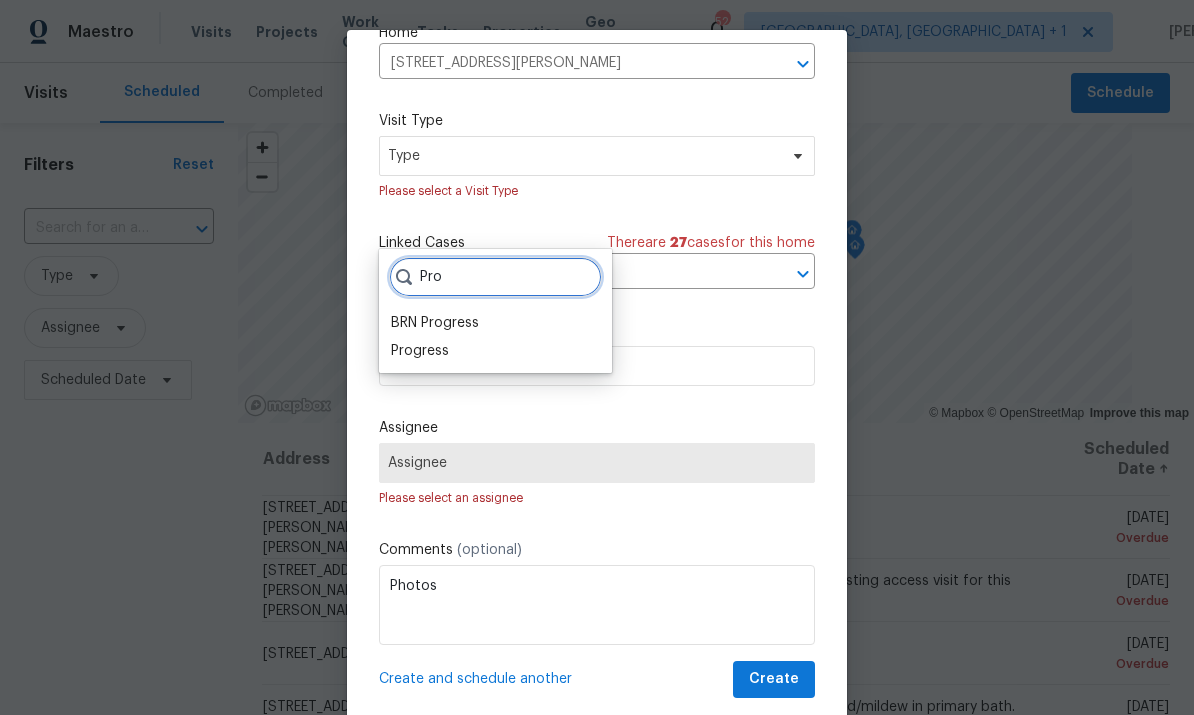 type on "Pro" 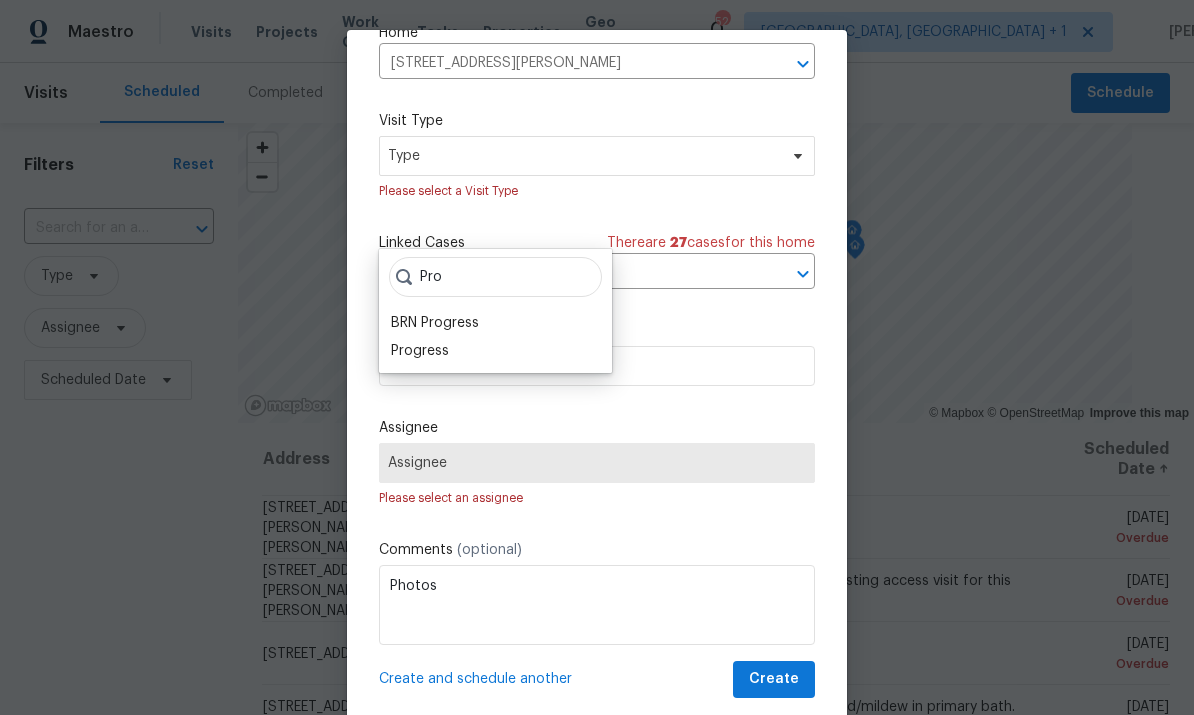 click on "Progress" at bounding box center (420, 351) 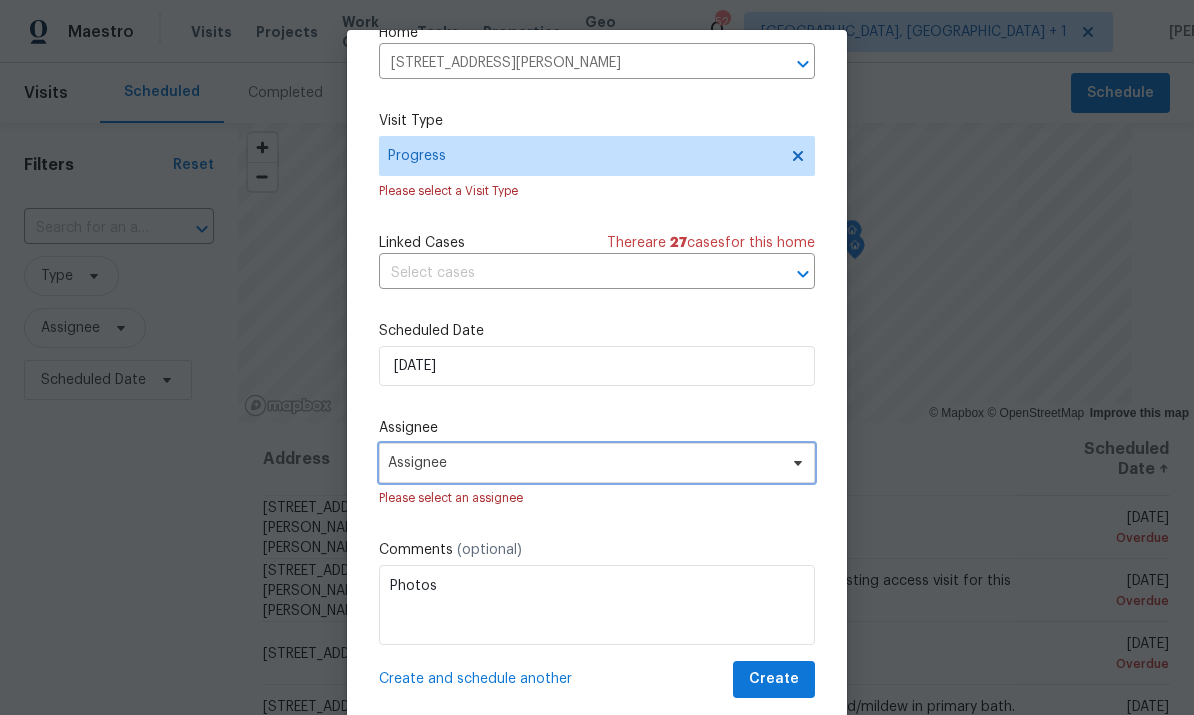 click at bounding box center (795, 463) 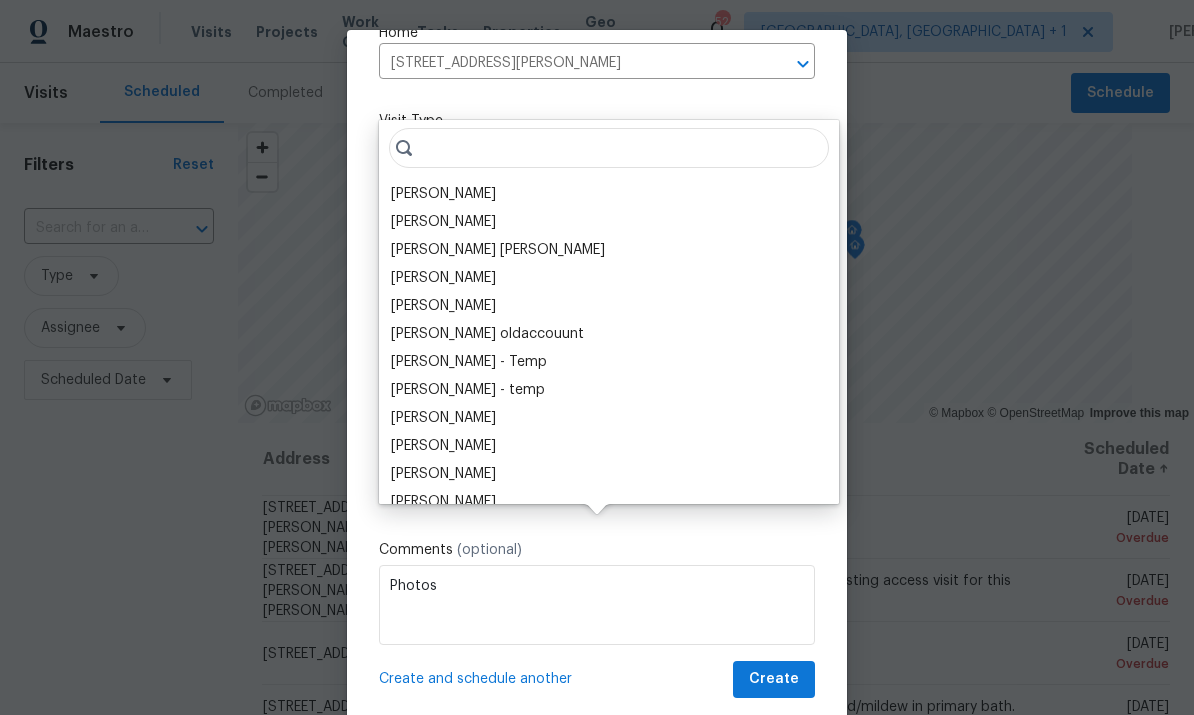 click on "[PERSON_NAME]" at bounding box center (443, 194) 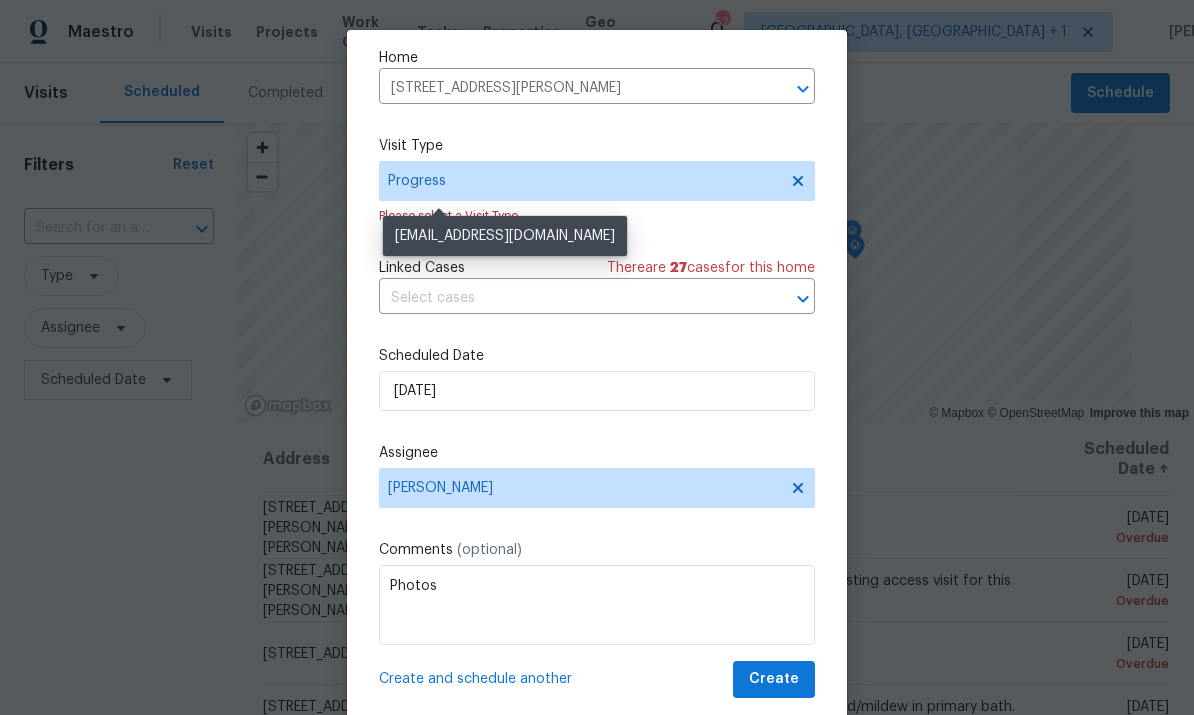 scroll, scrollTop: 64, scrollLeft: 0, axis: vertical 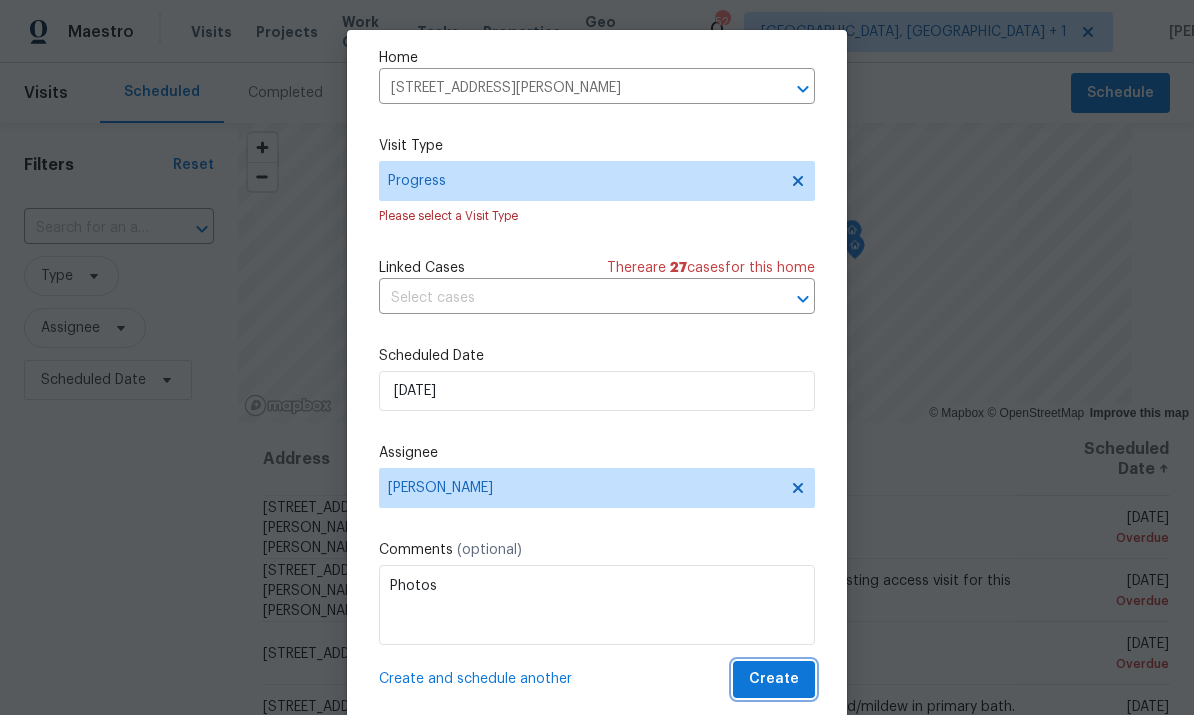 click on "Create" at bounding box center [774, 679] 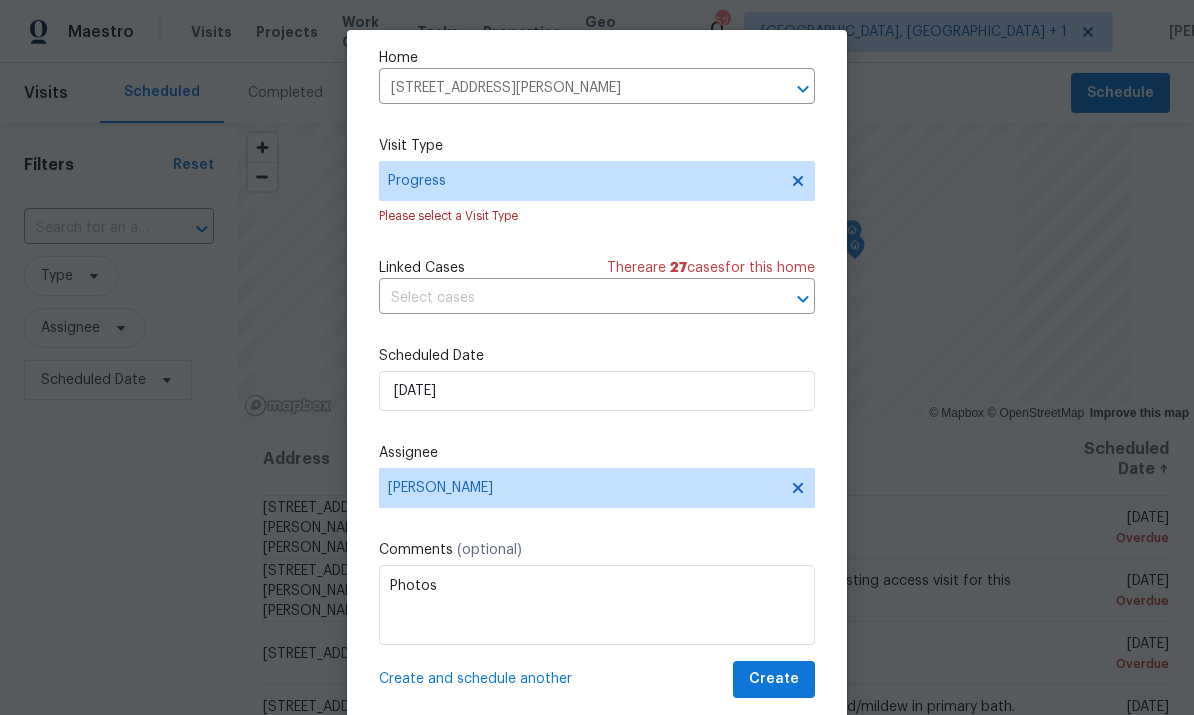 scroll, scrollTop: 39, scrollLeft: 0, axis: vertical 